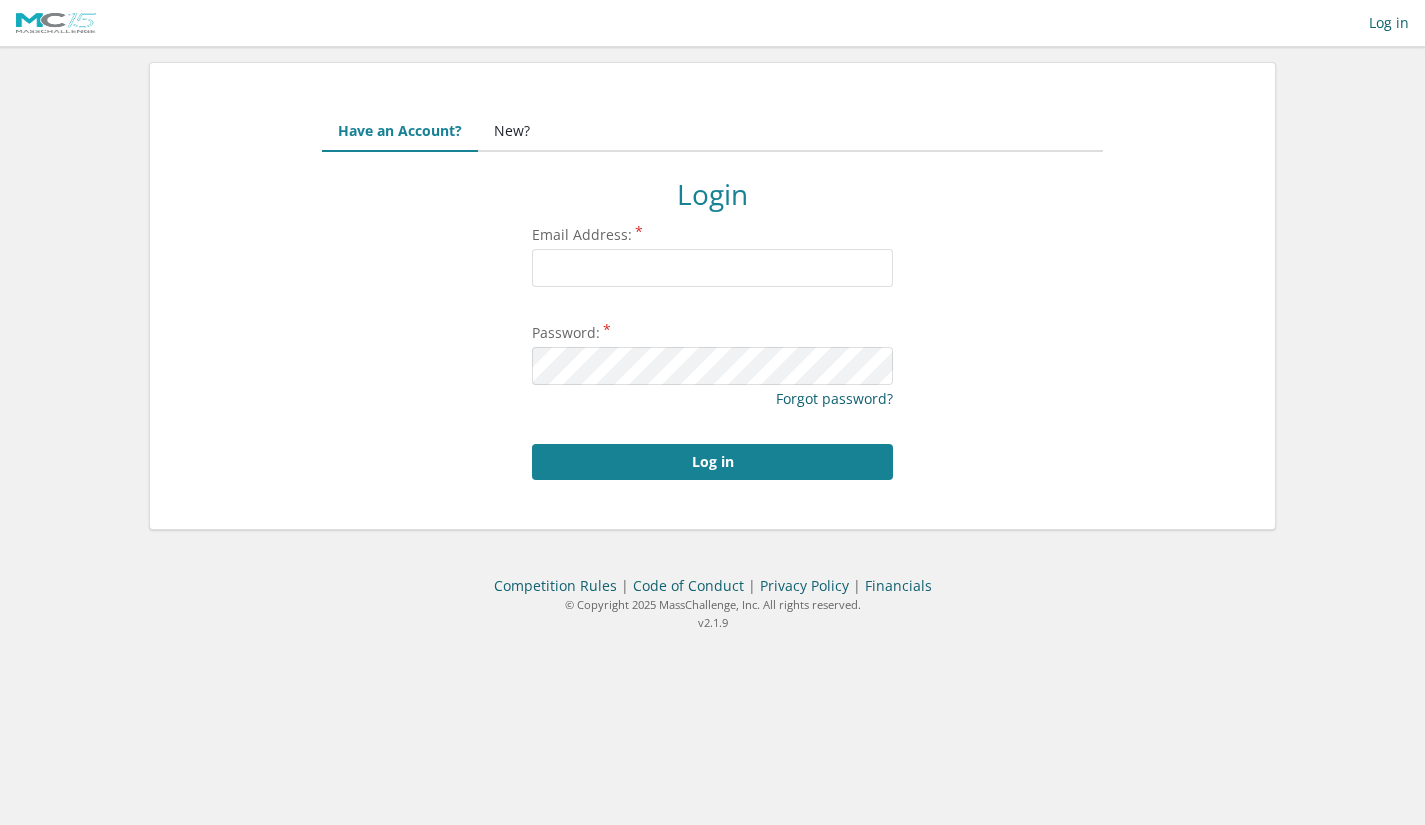 scroll, scrollTop: 0, scrollLeft: 0, axis: both 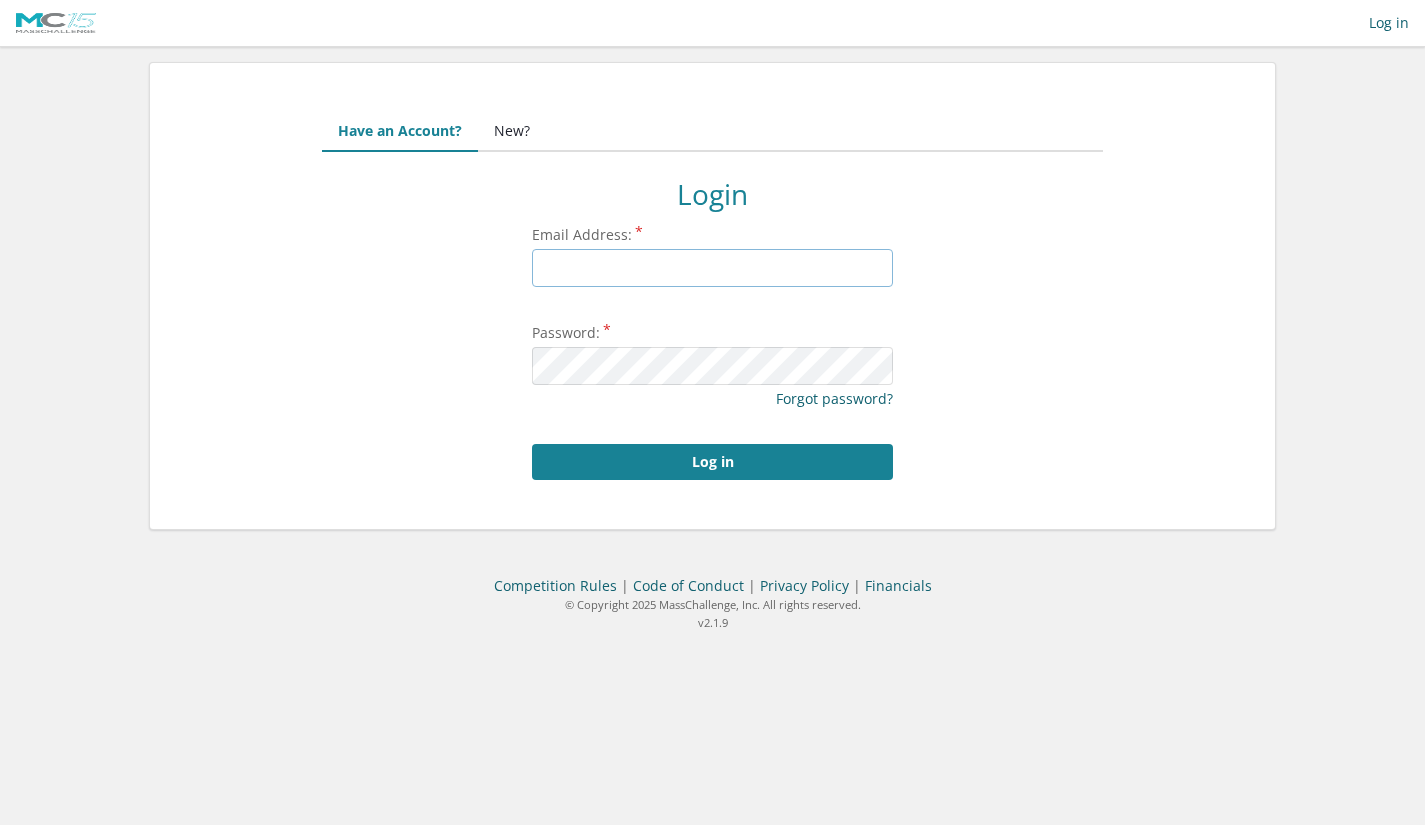 click on "Email Address:" at bounding box center [712, 268] 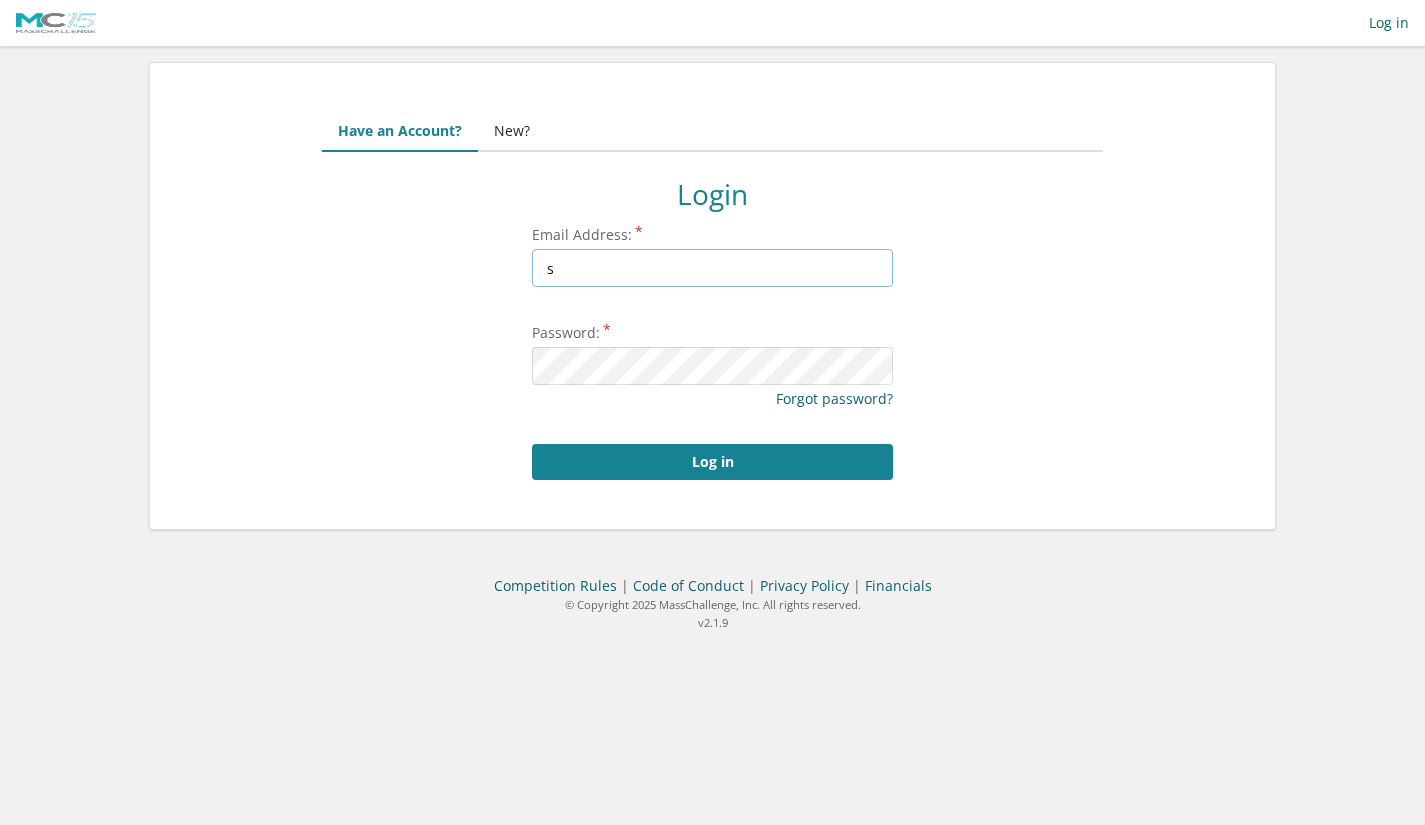 type on "[USERNAME]@[DOMAIN]" 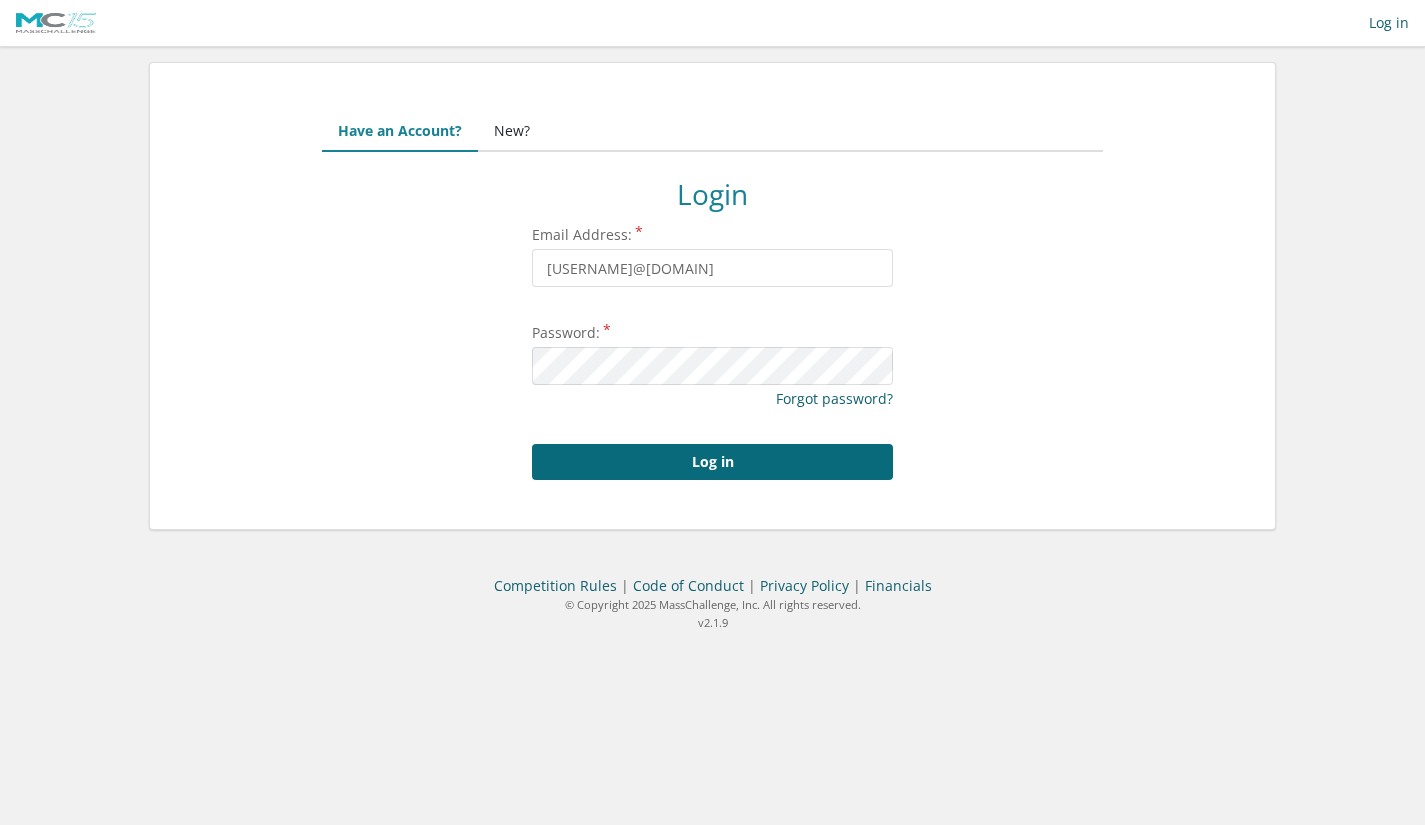 click on "Log in" at bounding box center [712, 462] 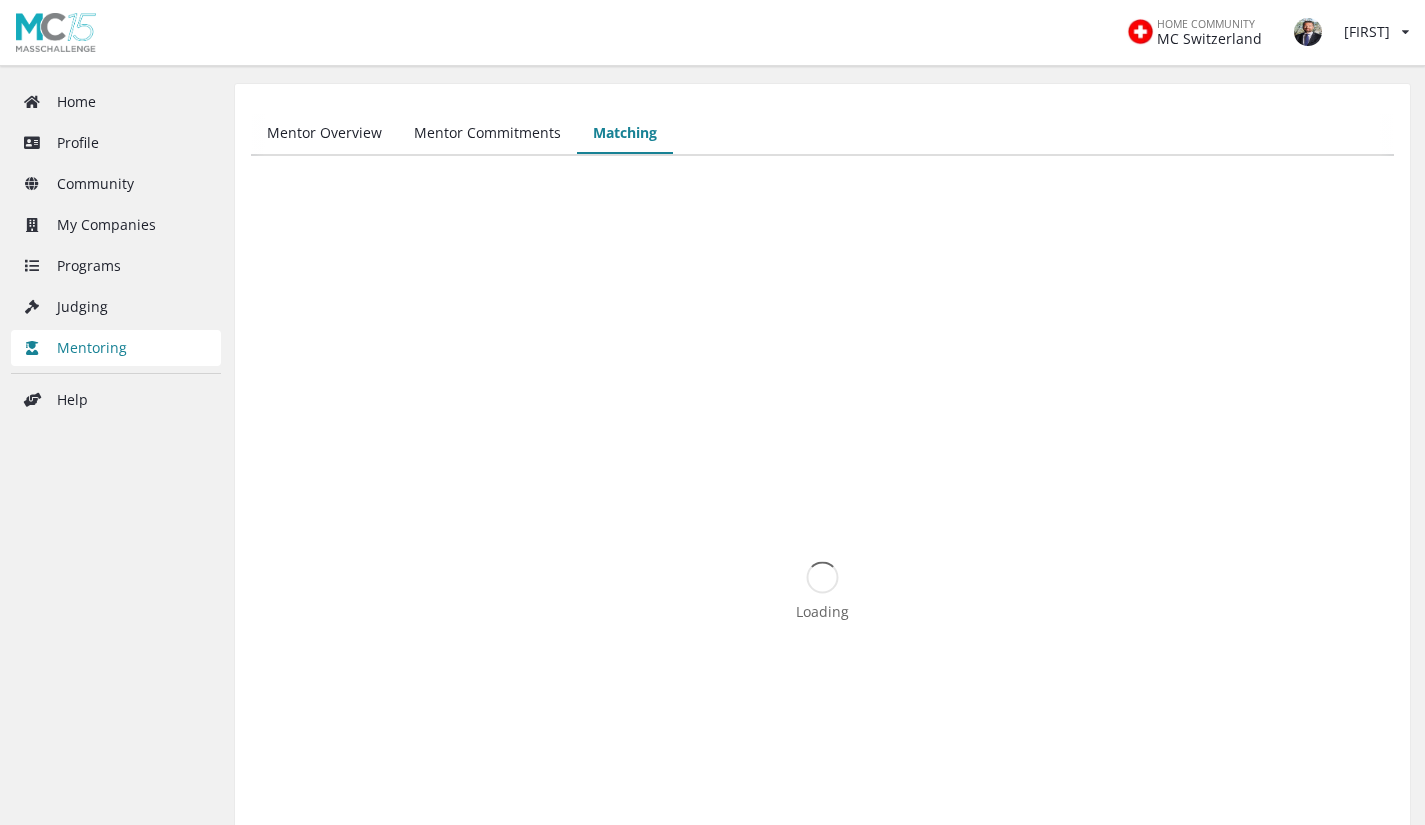scroll, scrollTop: 0, scrollLeft: 0, axis: both 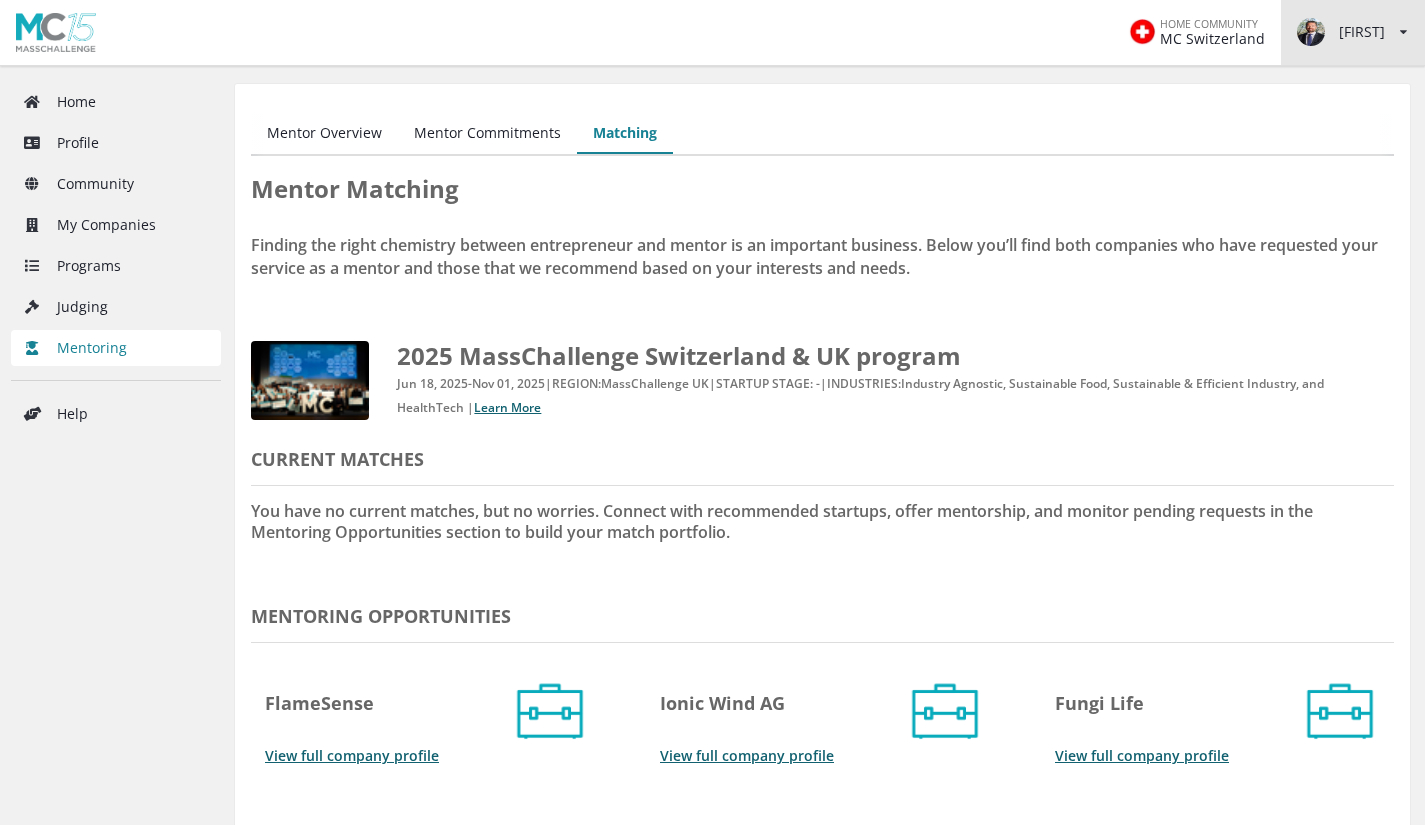 click on "[FIRST]" at bounding box center (1341, 32) 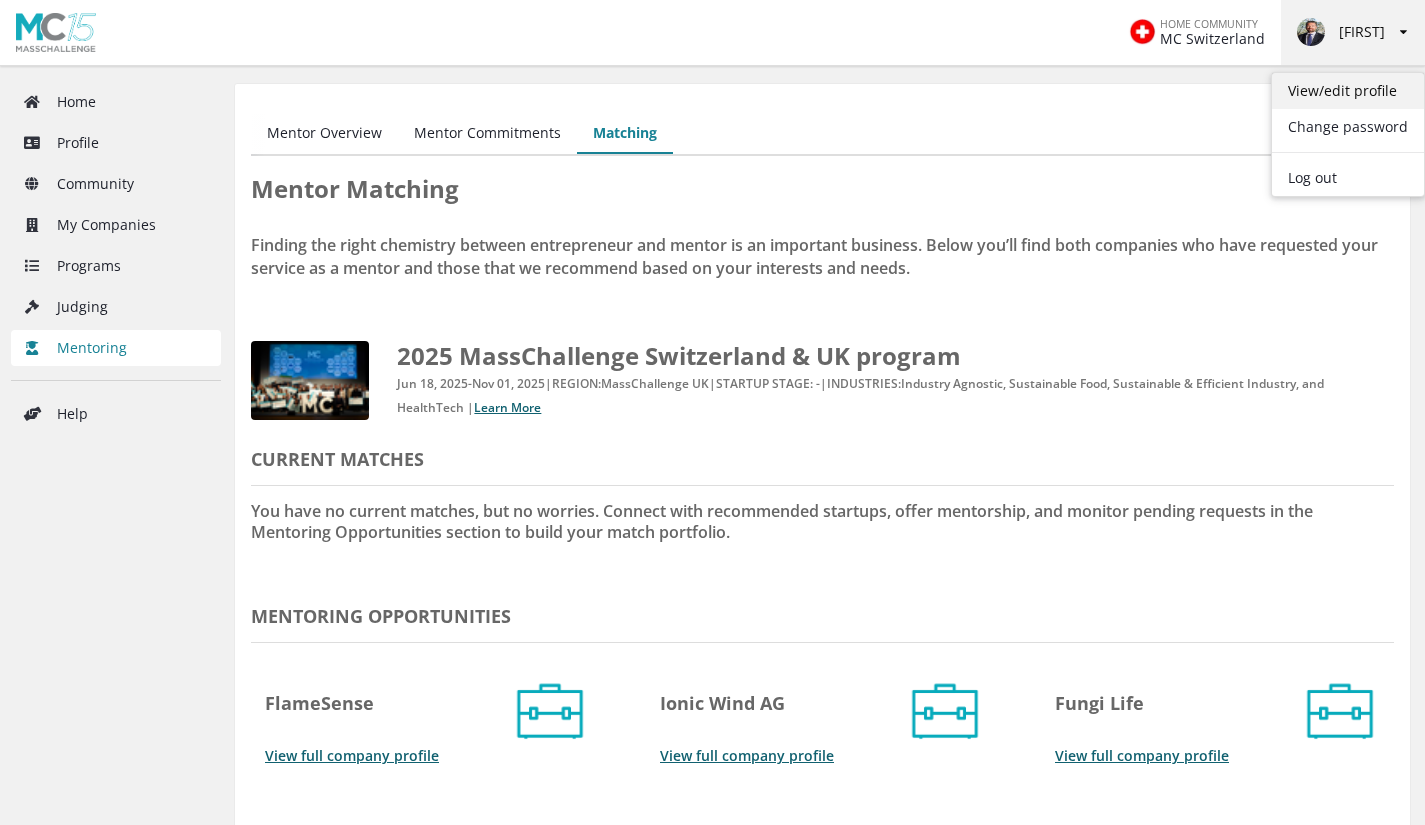 click on "View/edit profile" at bounding box center [1348, 91] 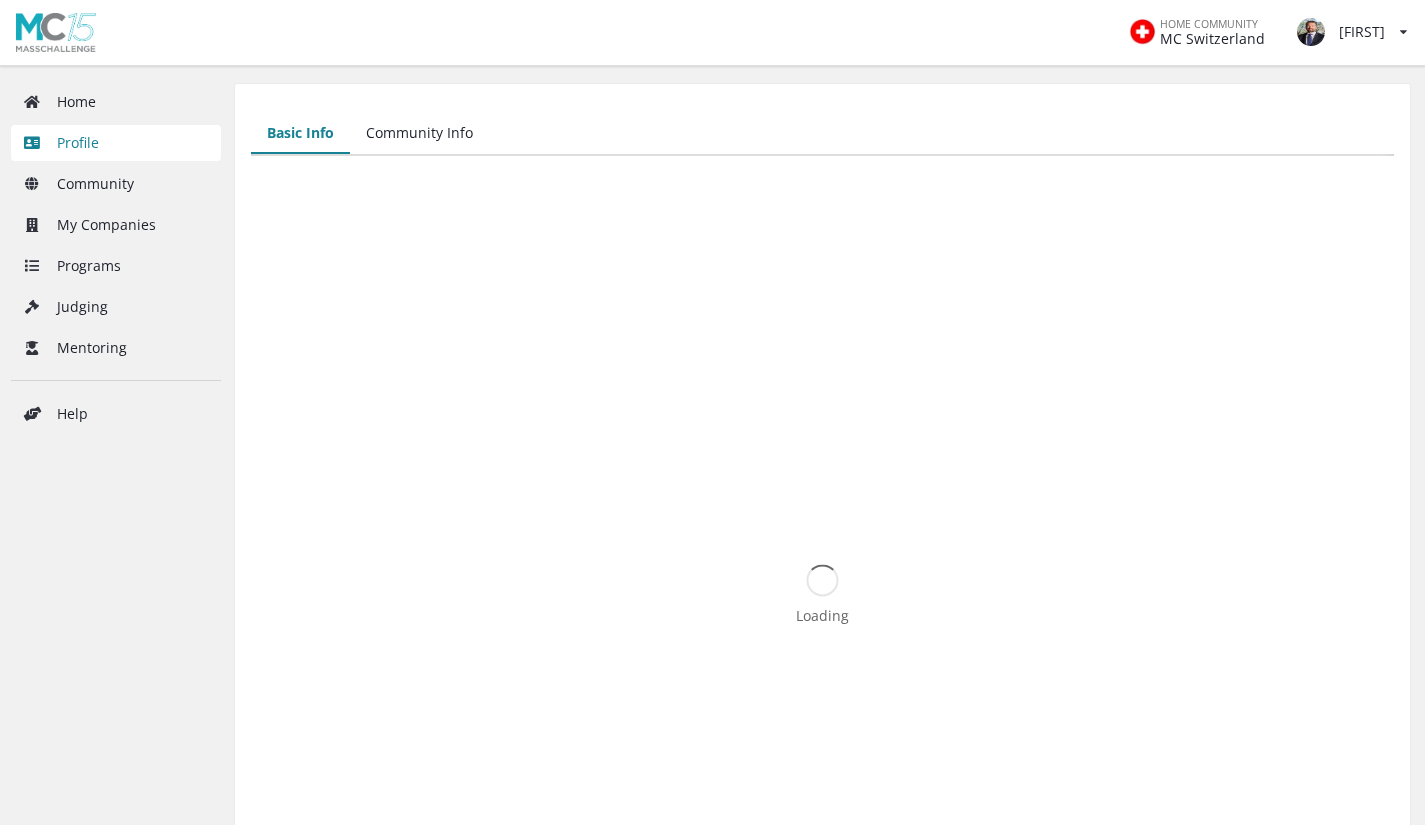 scroll, scrollTop: 0, scrollLeft: 0, axis: both 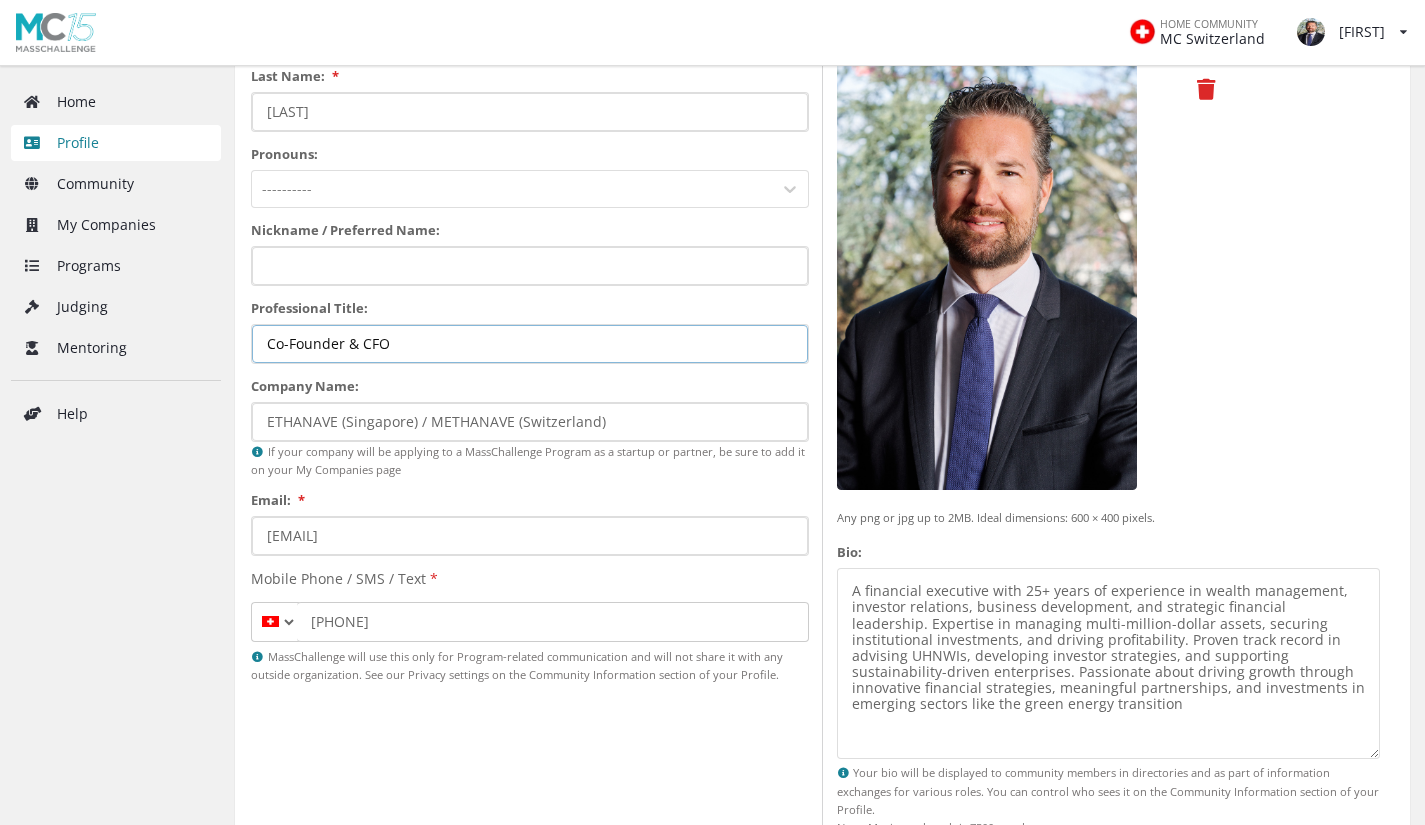 click on "Co-Founder & CFO" at bounding box center (530, 344) 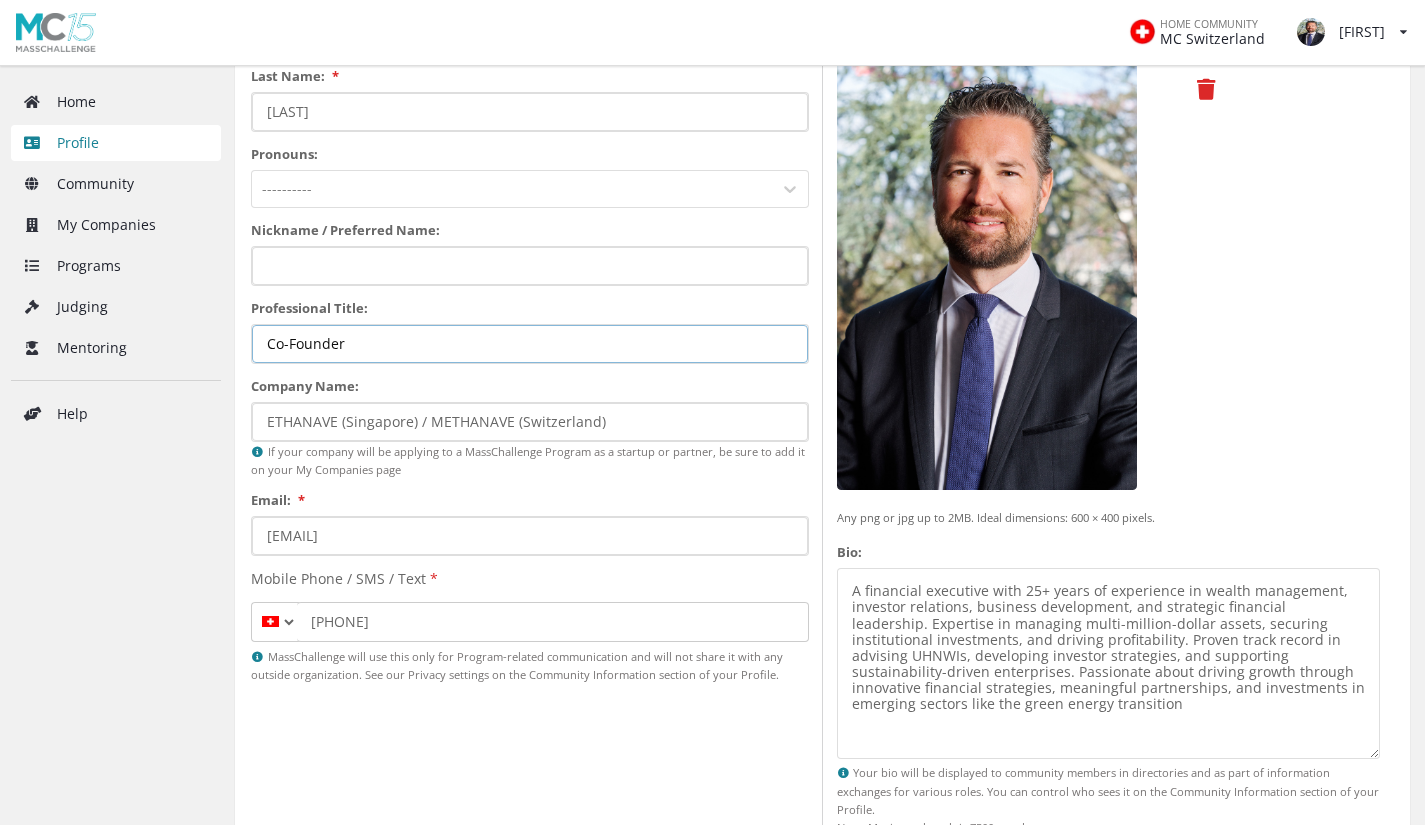 type on "Co-Founder" 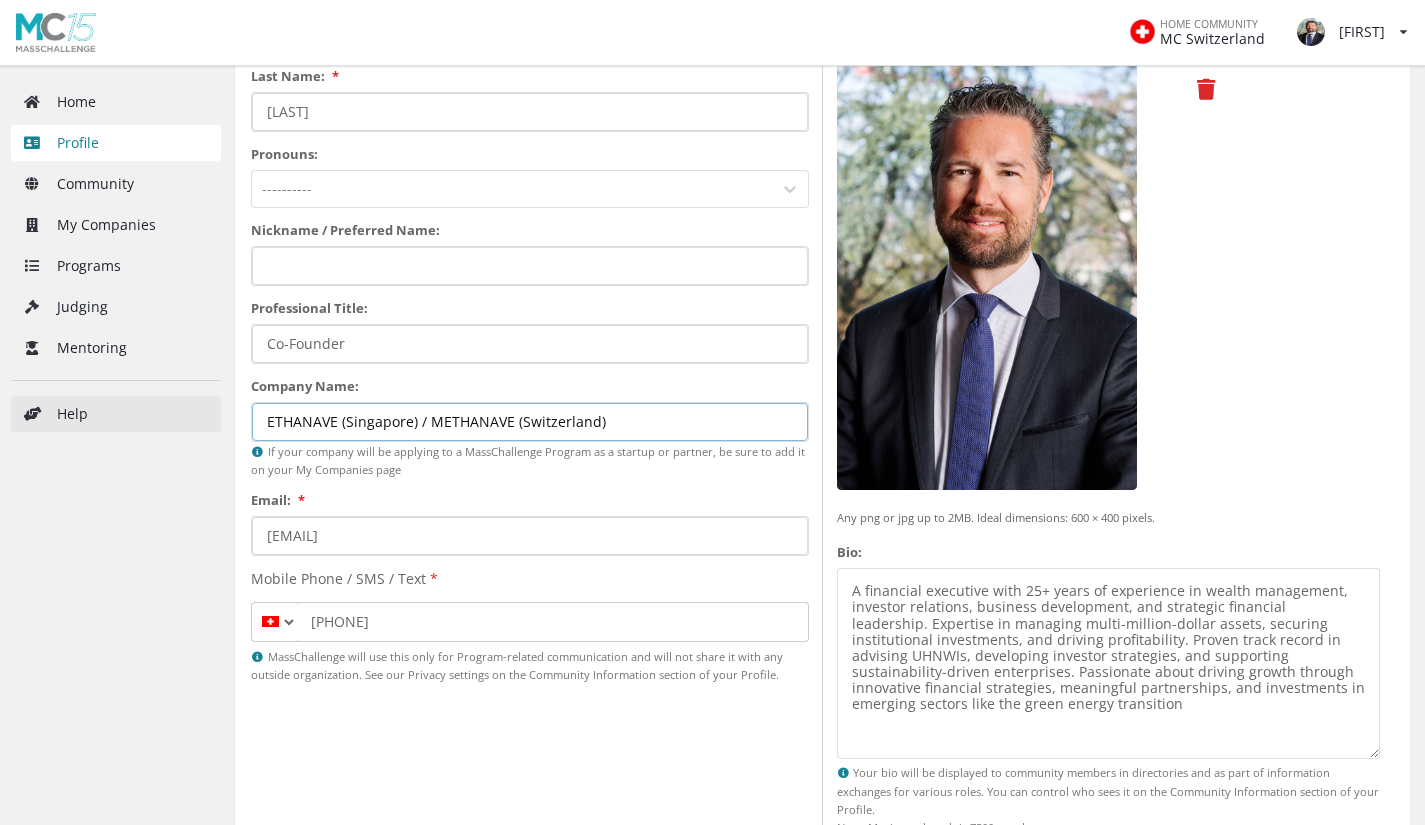 drag, startPoint x: 429, startPoint y: 418, endPoint x: 186, endPoint y: 403, distance: 243.46252 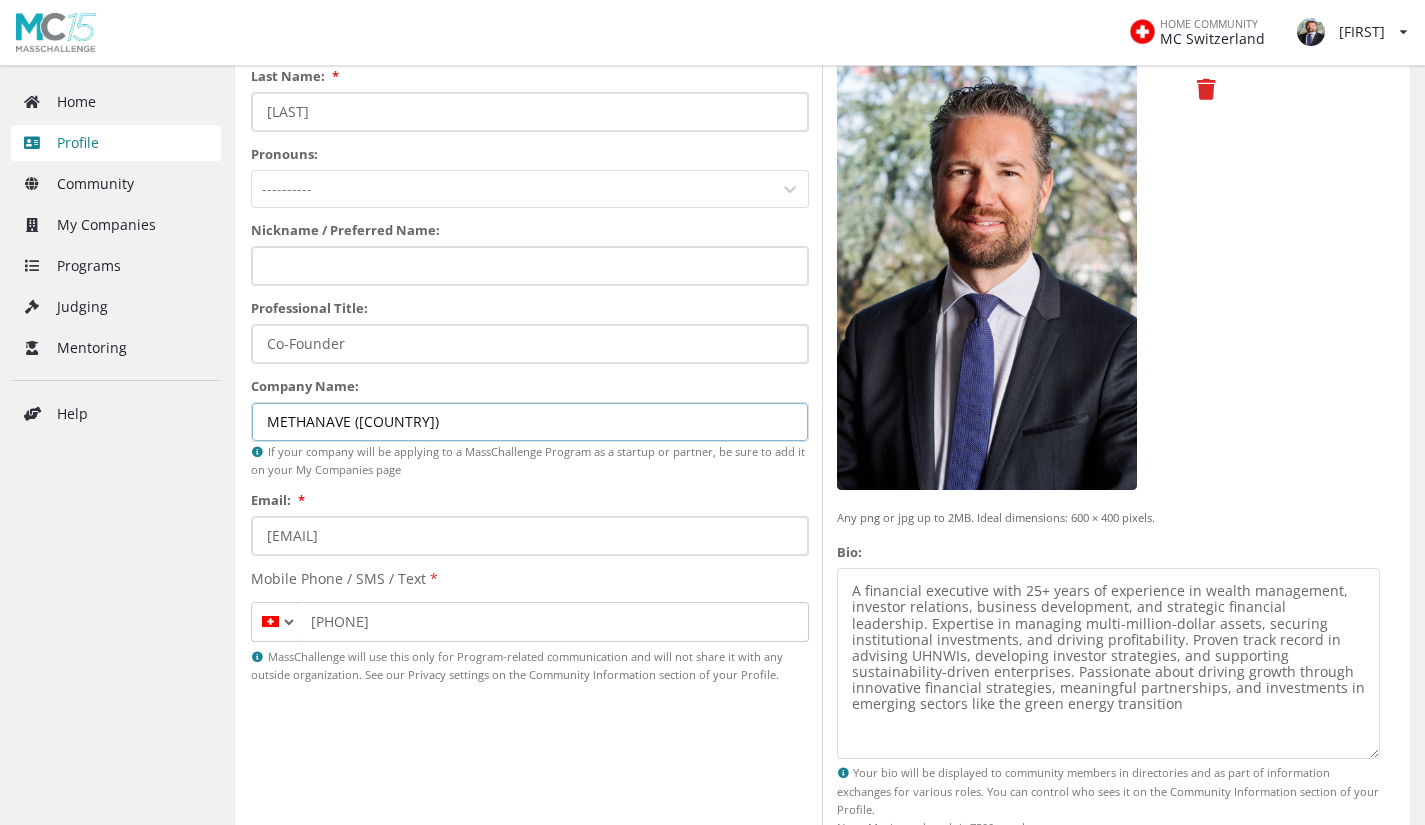 click on "METHANAVE (Switzerland)" at bounding box center [530, 422] 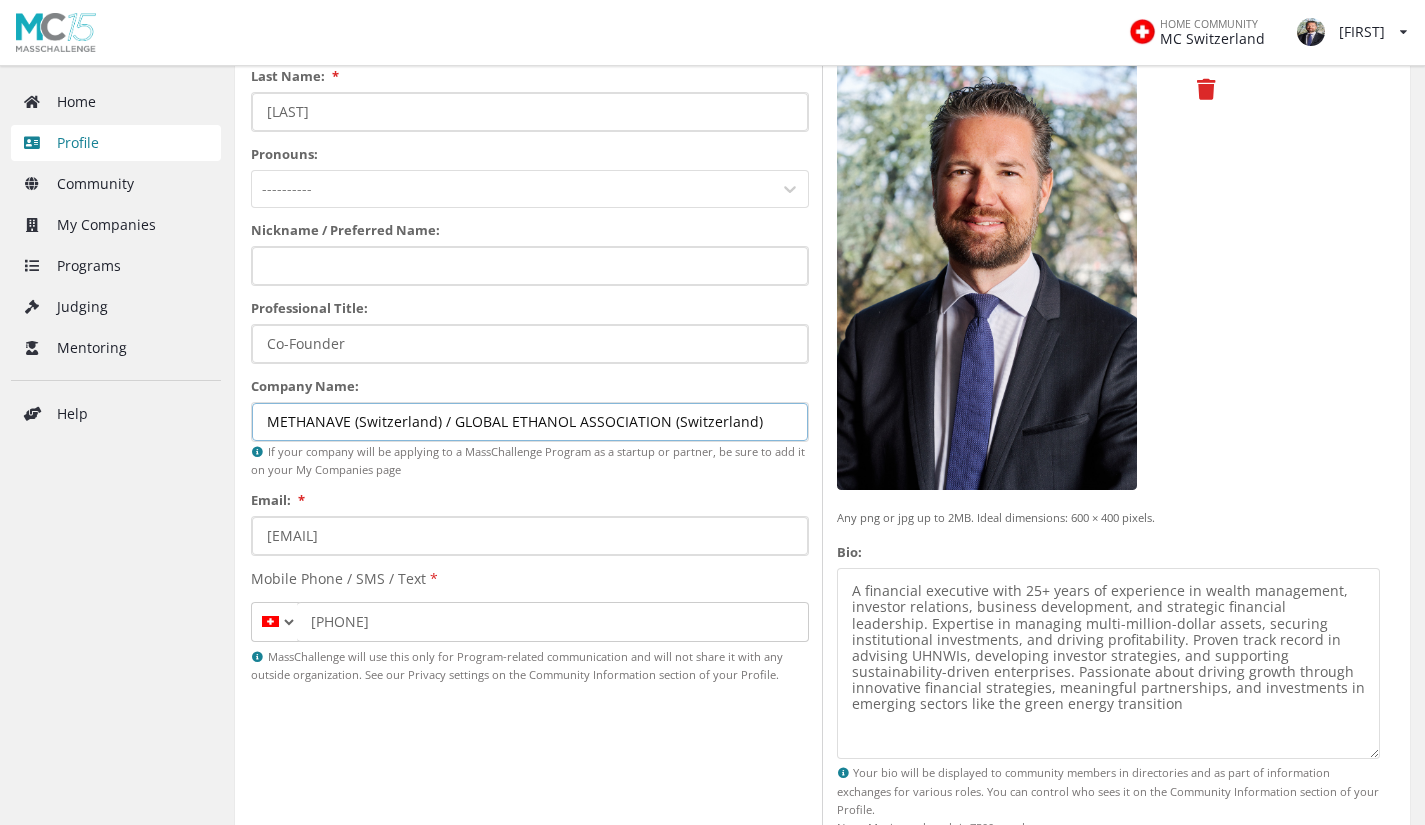drag, startPoint x: 352, startPoint y: 420, endPoint x: 371, endPoint y: 389, distance: 36.359318 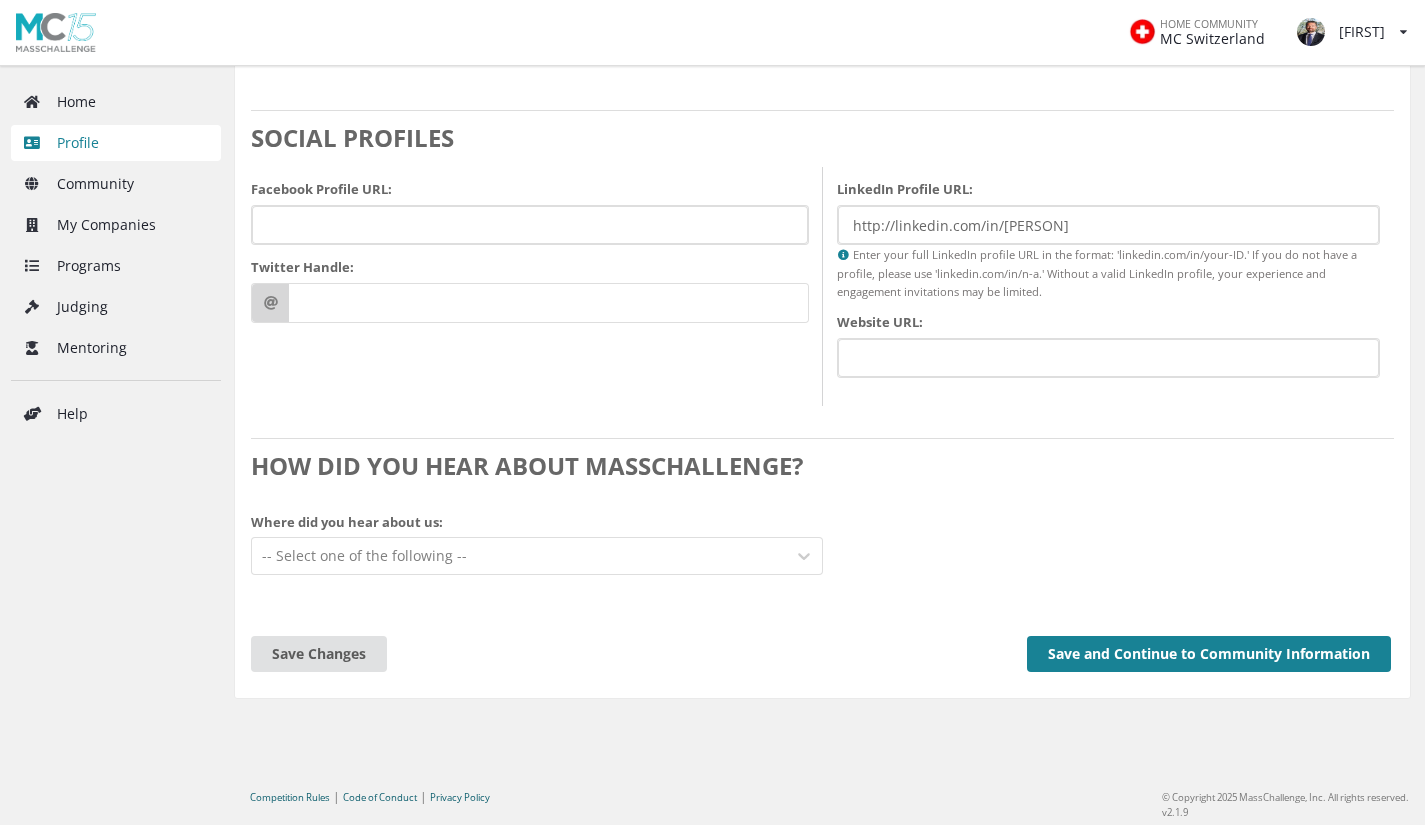 scroll, scrollTop: 2154, scrollLeft: 0, axis: vertical 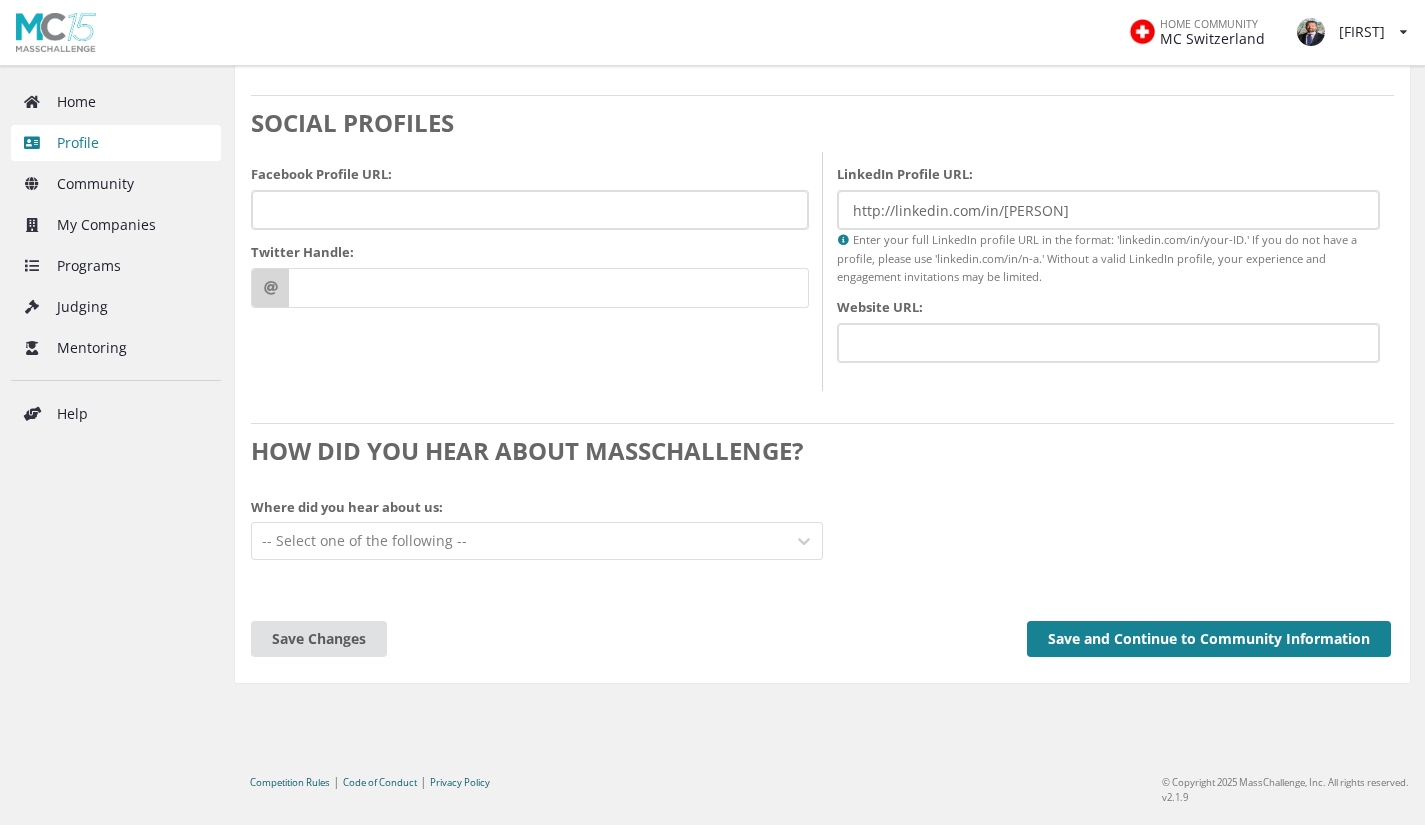 type on "METHANAVE (Switzerland) / GLOBAL ETHANOL ASSOCIATION (Switzerland)" 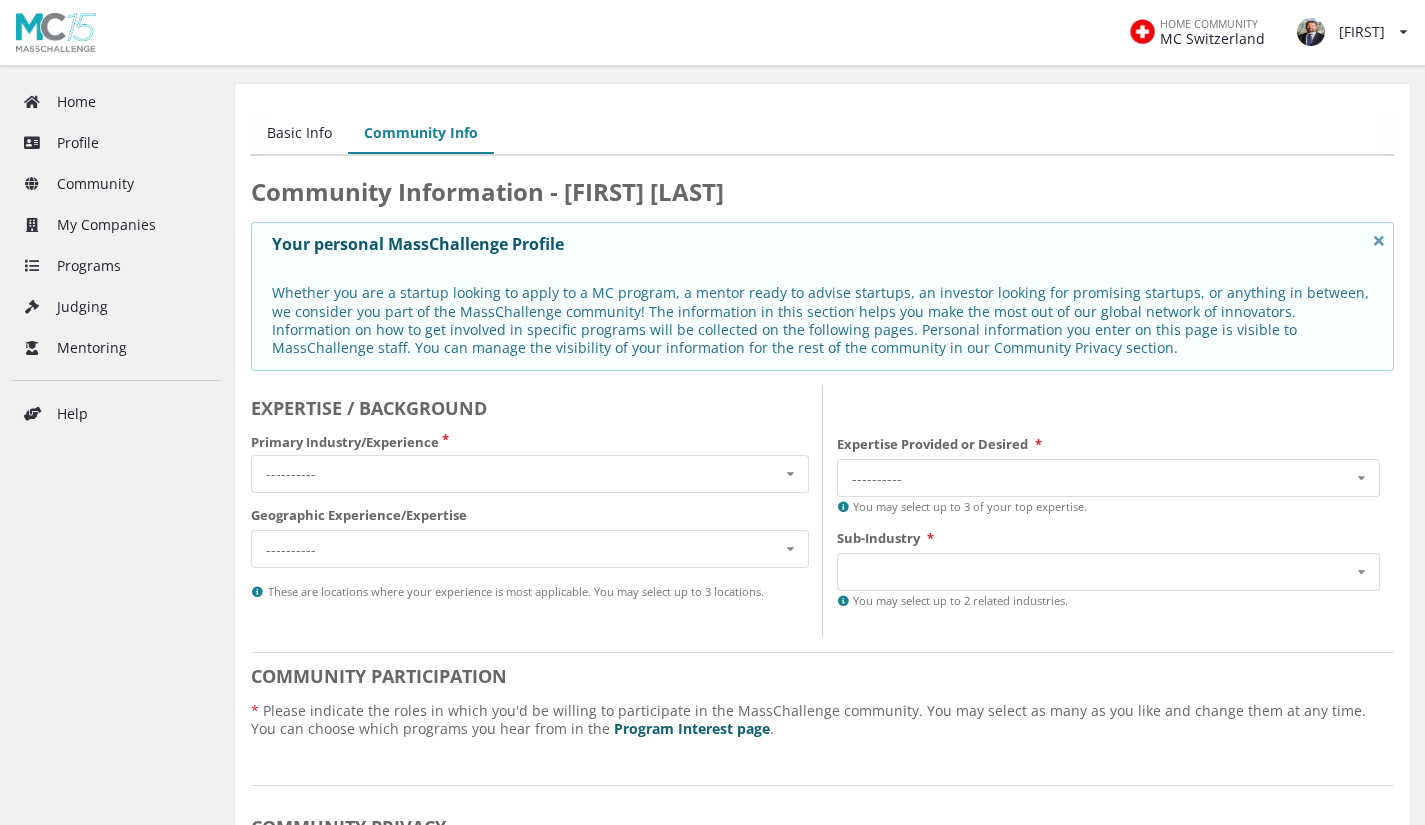 scroll, scrollTop: 0, scrollLeft: 0, axis: both 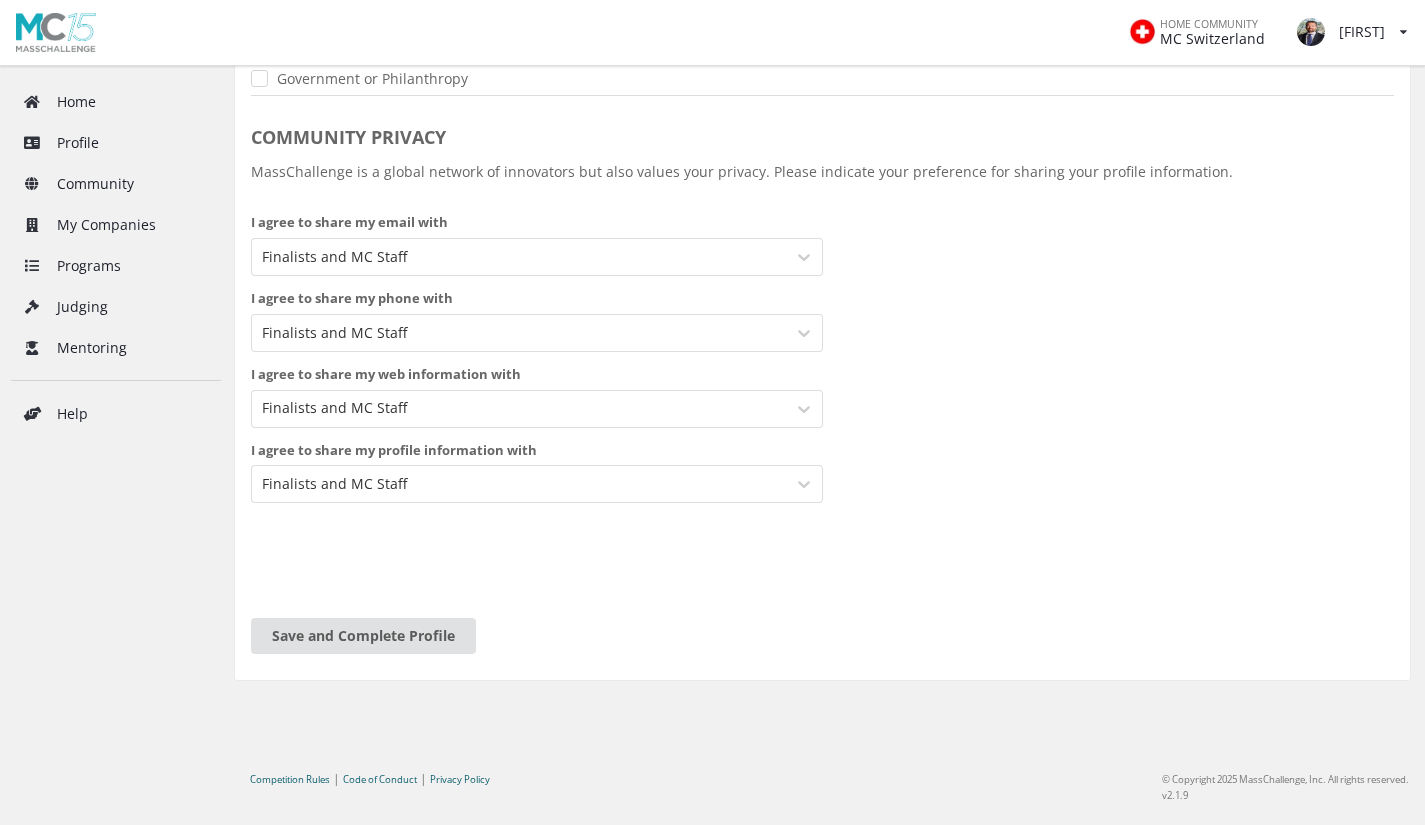 click on "Save and Complete Profile" at bounding box center (363, 636) 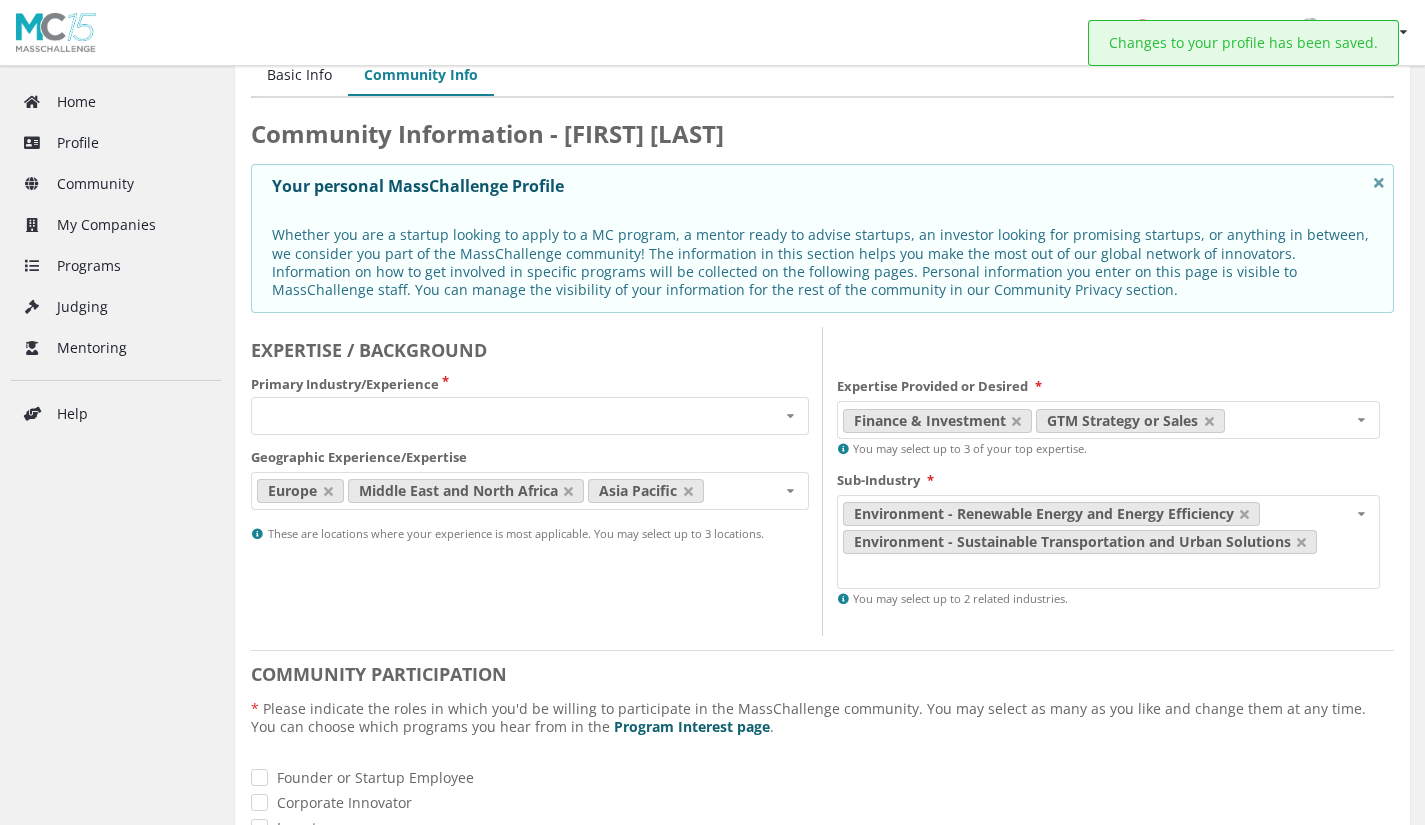 scroll, scrollTop: 0, scrollLeft: 0, axis: both 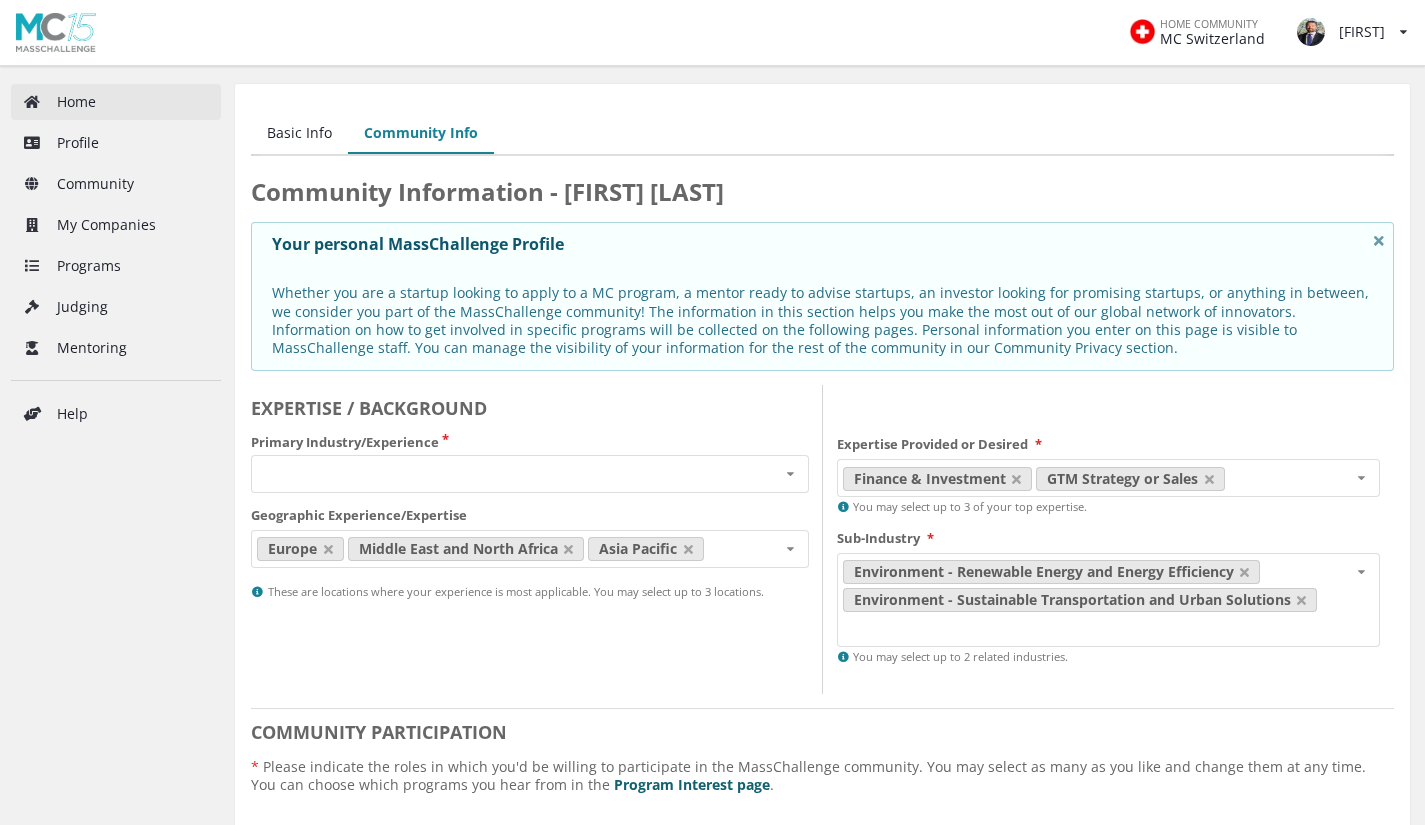 click on "Home" at bounding box center [116, 102] 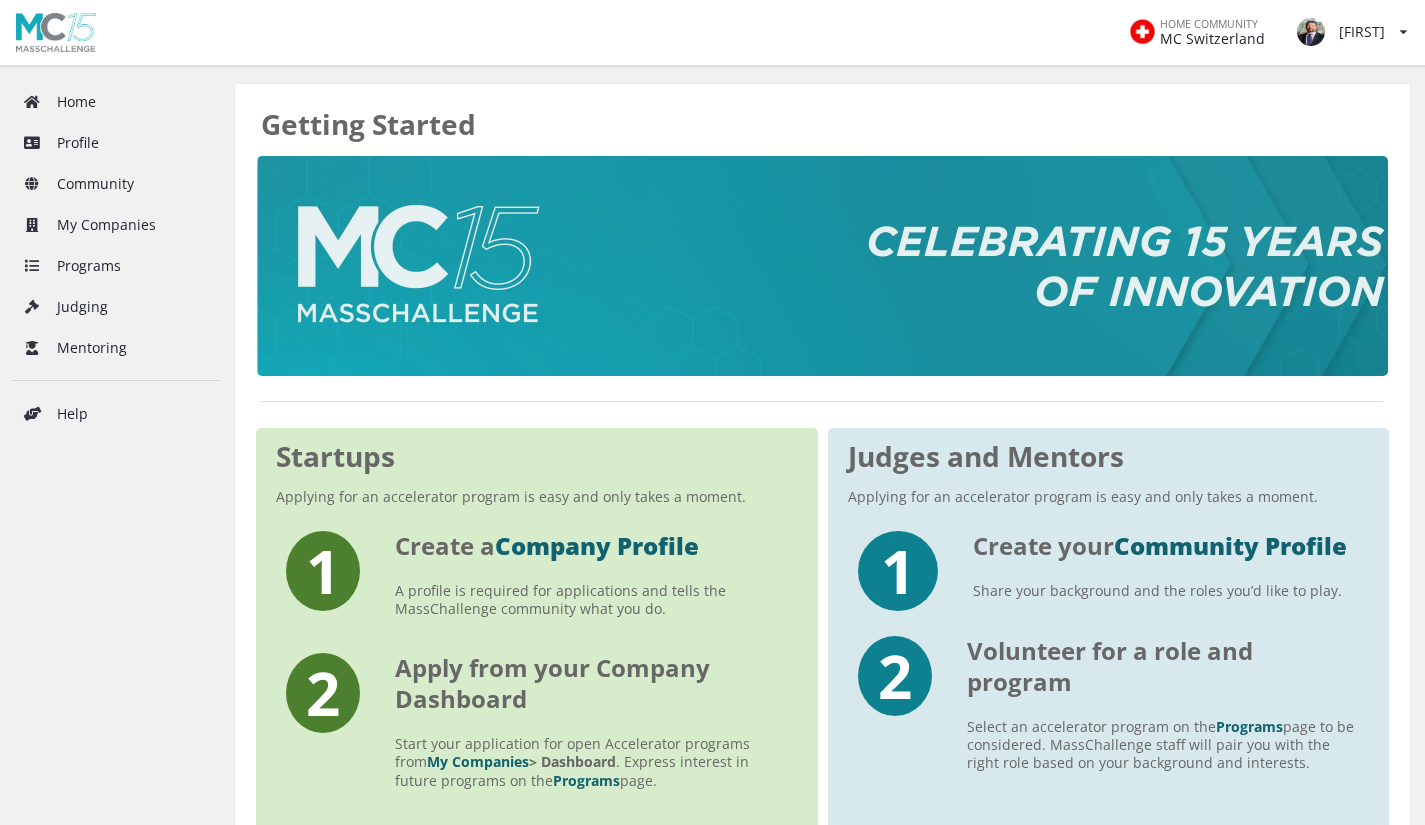 scroll, scrollTop: 0, scrollLeft: 0, axis: both 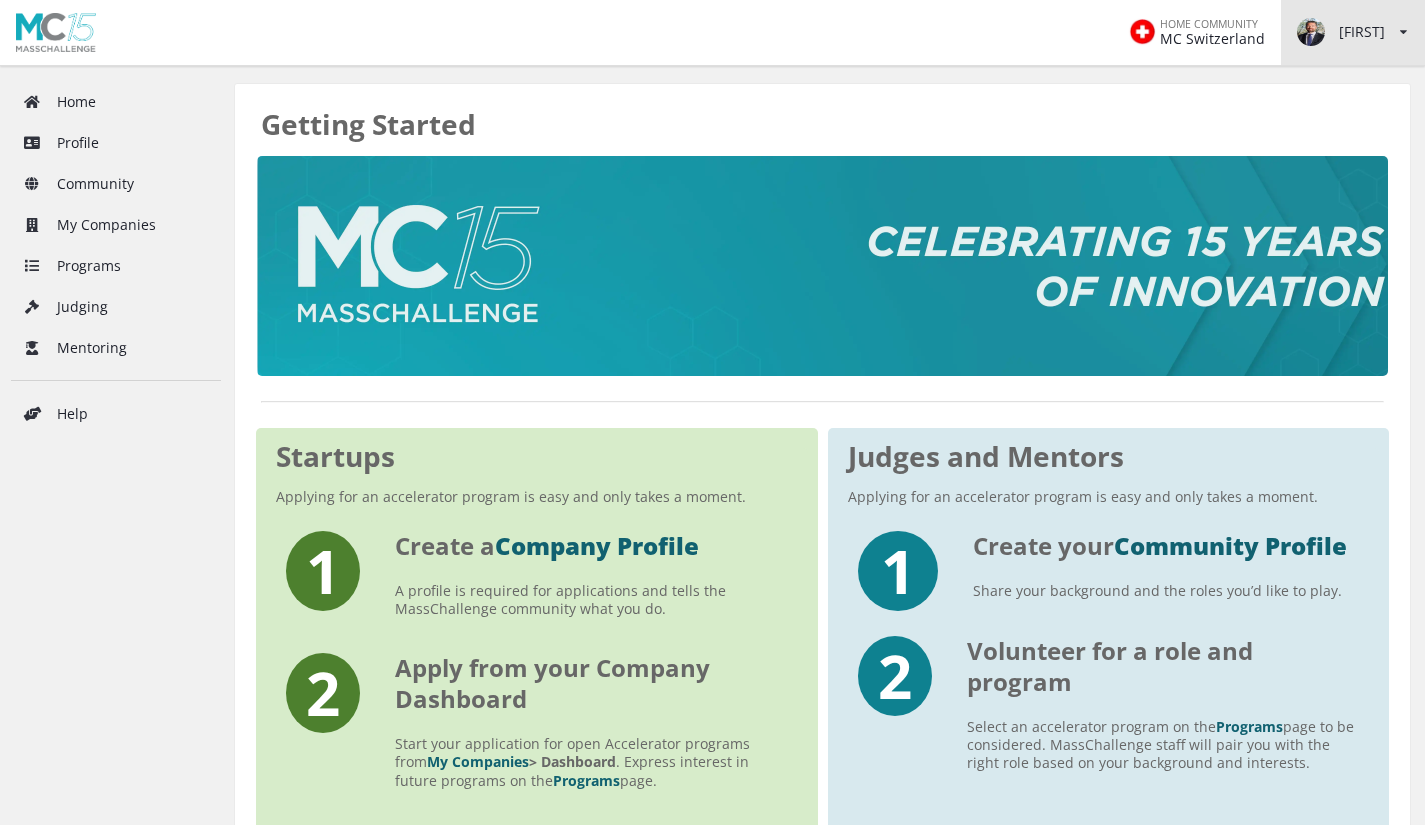 click on "Sylvain
View/edit profile
Change password
Log out" at bounding box center [1353, 32] 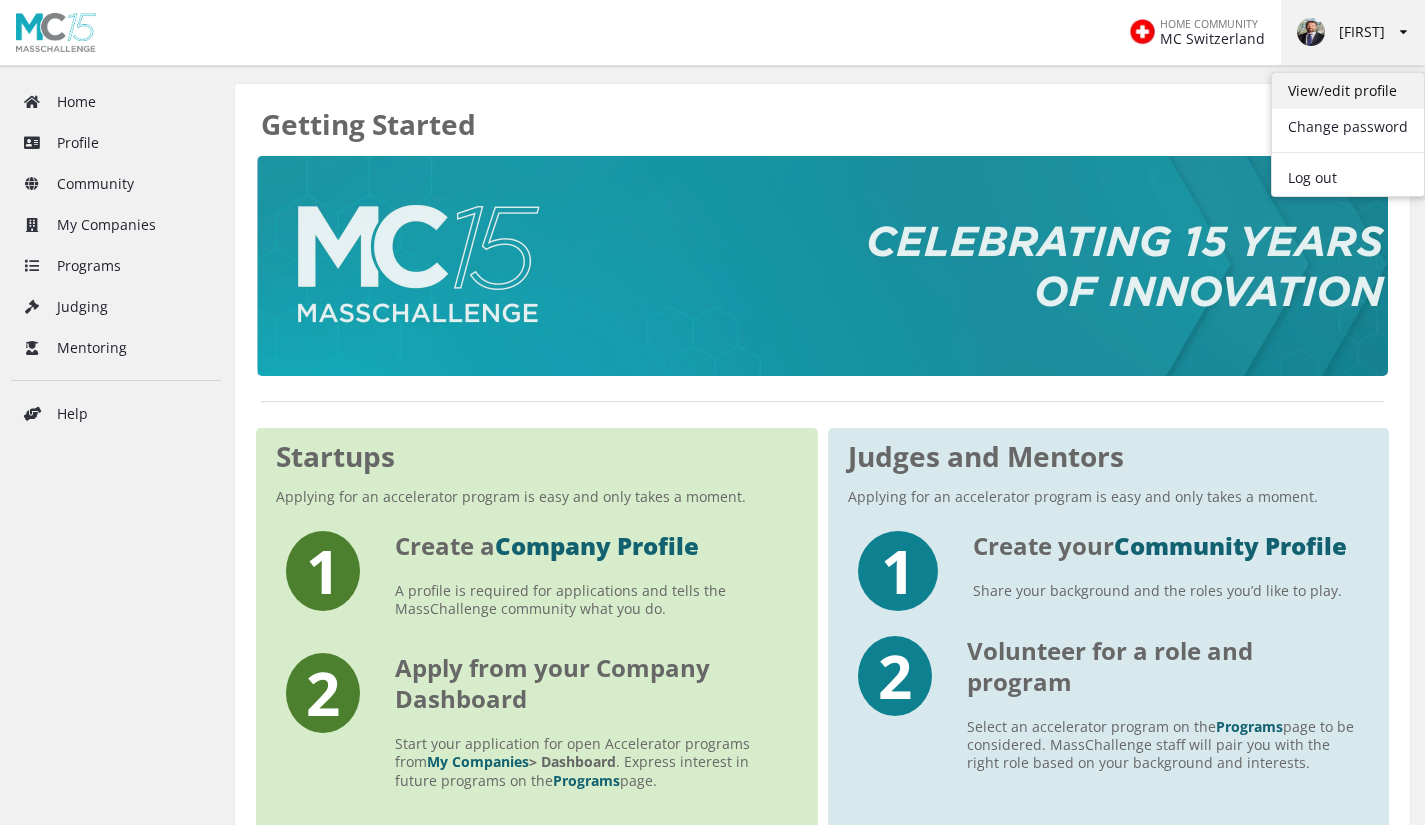 click on "View/edit profile" at bounding box center (1348, 91) 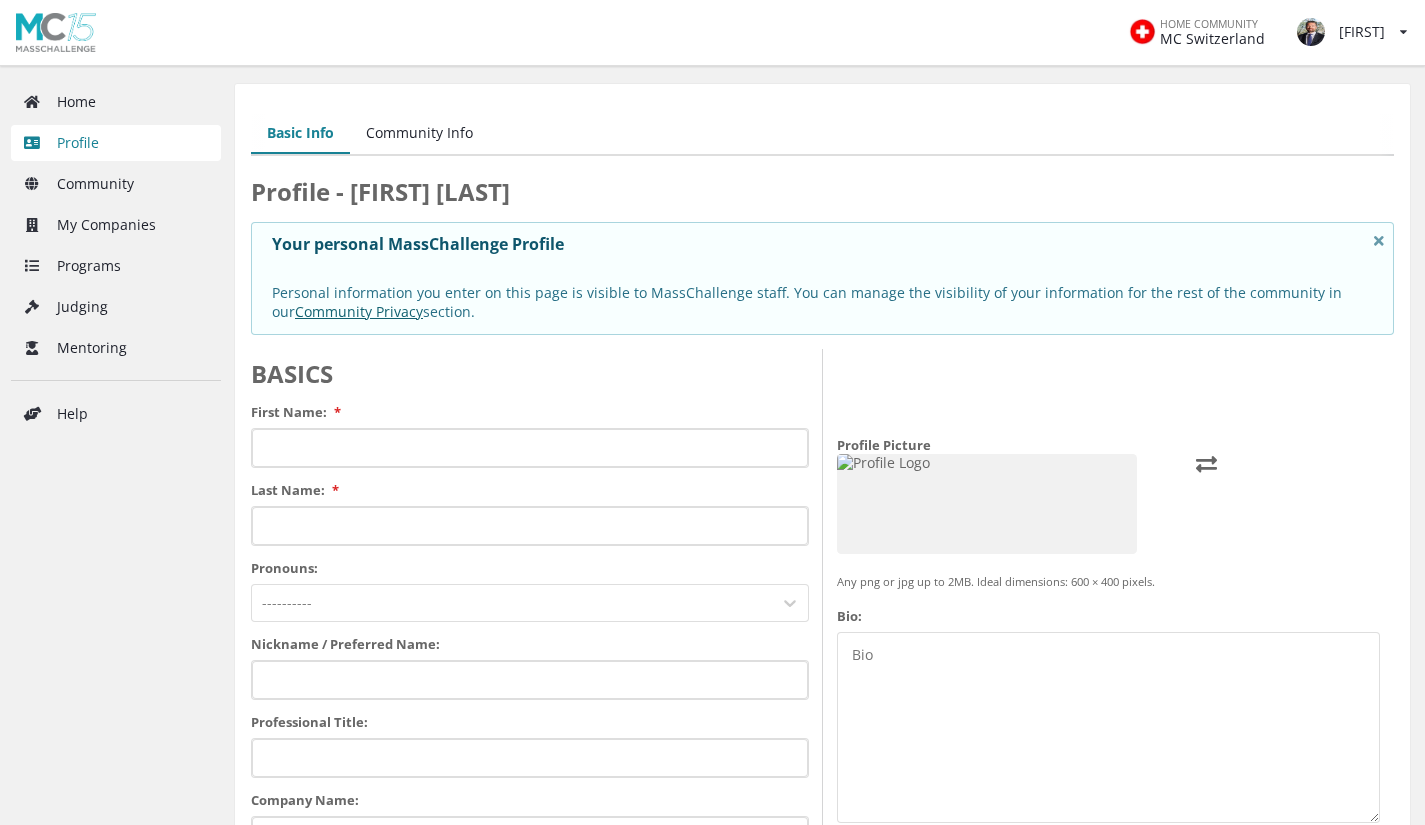 scroll, scrollTop: 0, scrollLeft: 0, axis: both 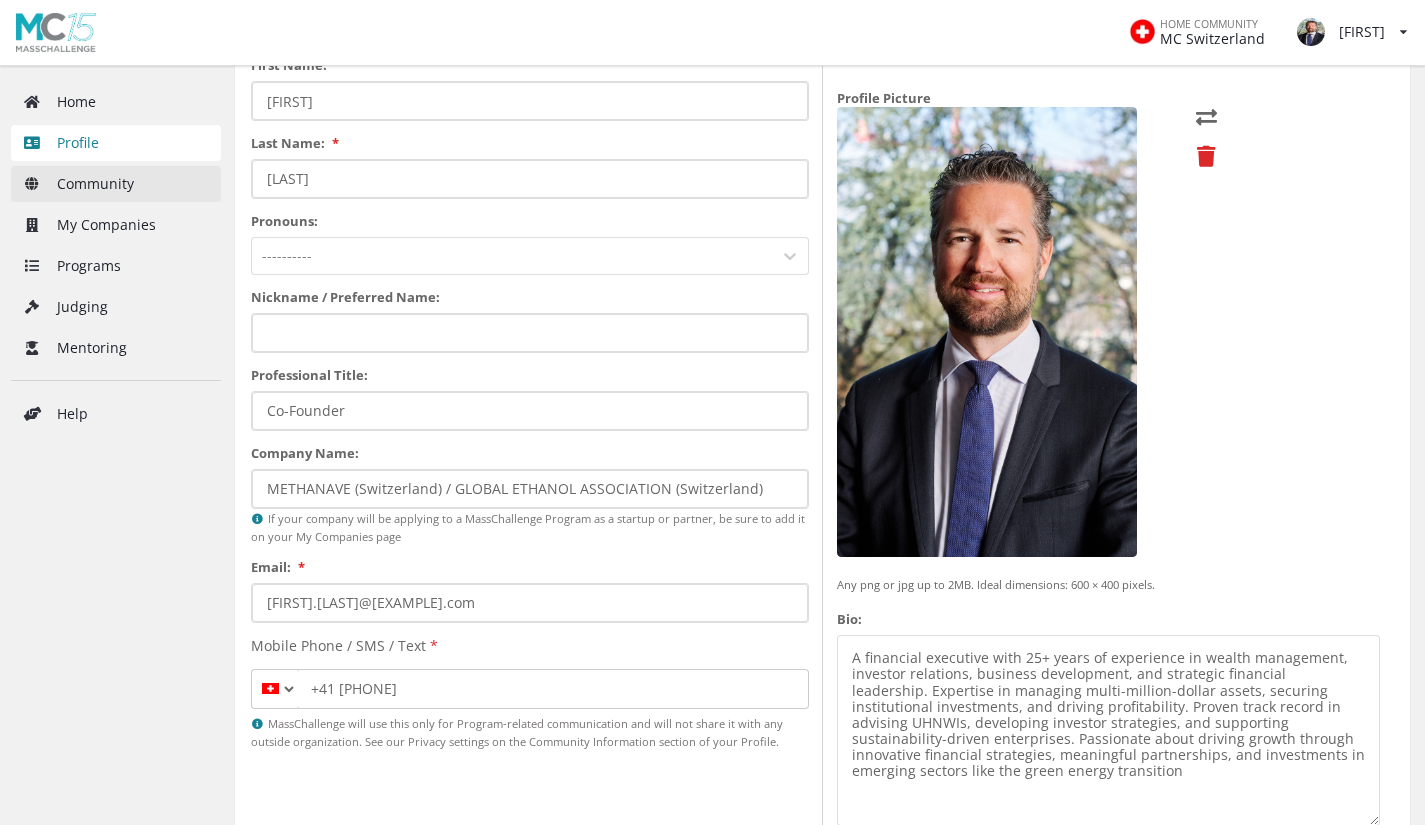 click on "Community" at bounding box center (116, 184) 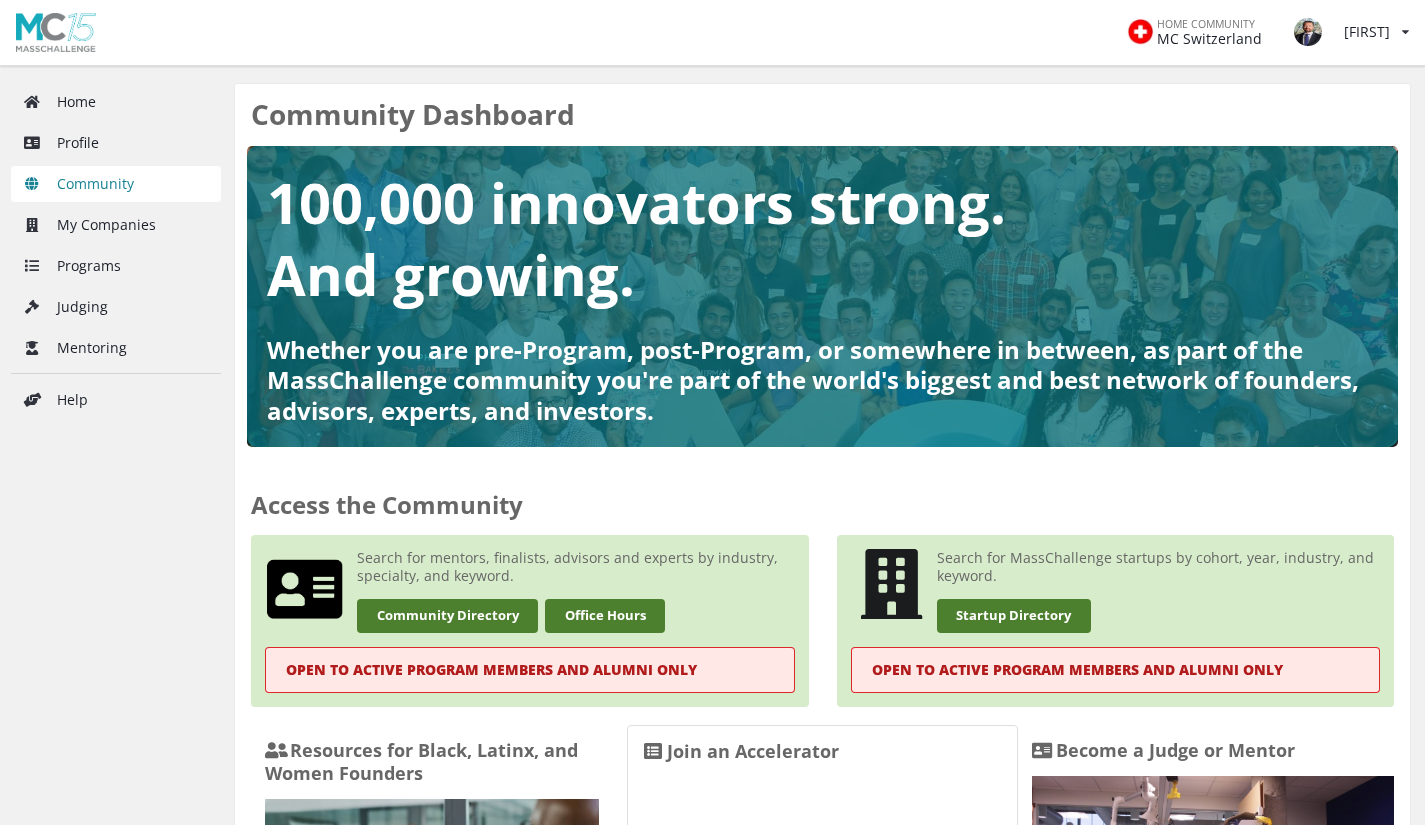 scroll, scrollTop: 0, scrollLeft: 0, axis: both 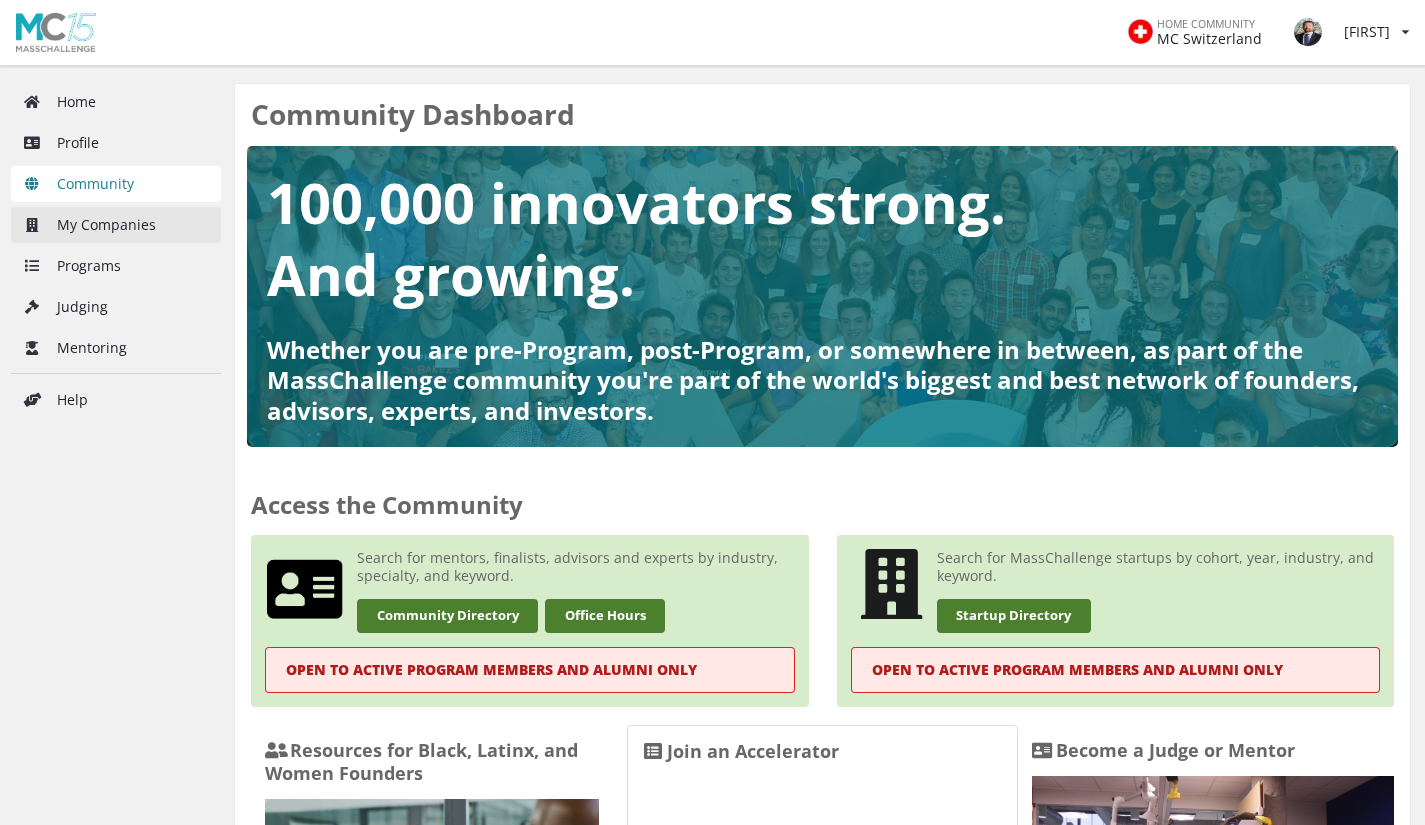 click on "My Companies" at bounding box center [116, 225] 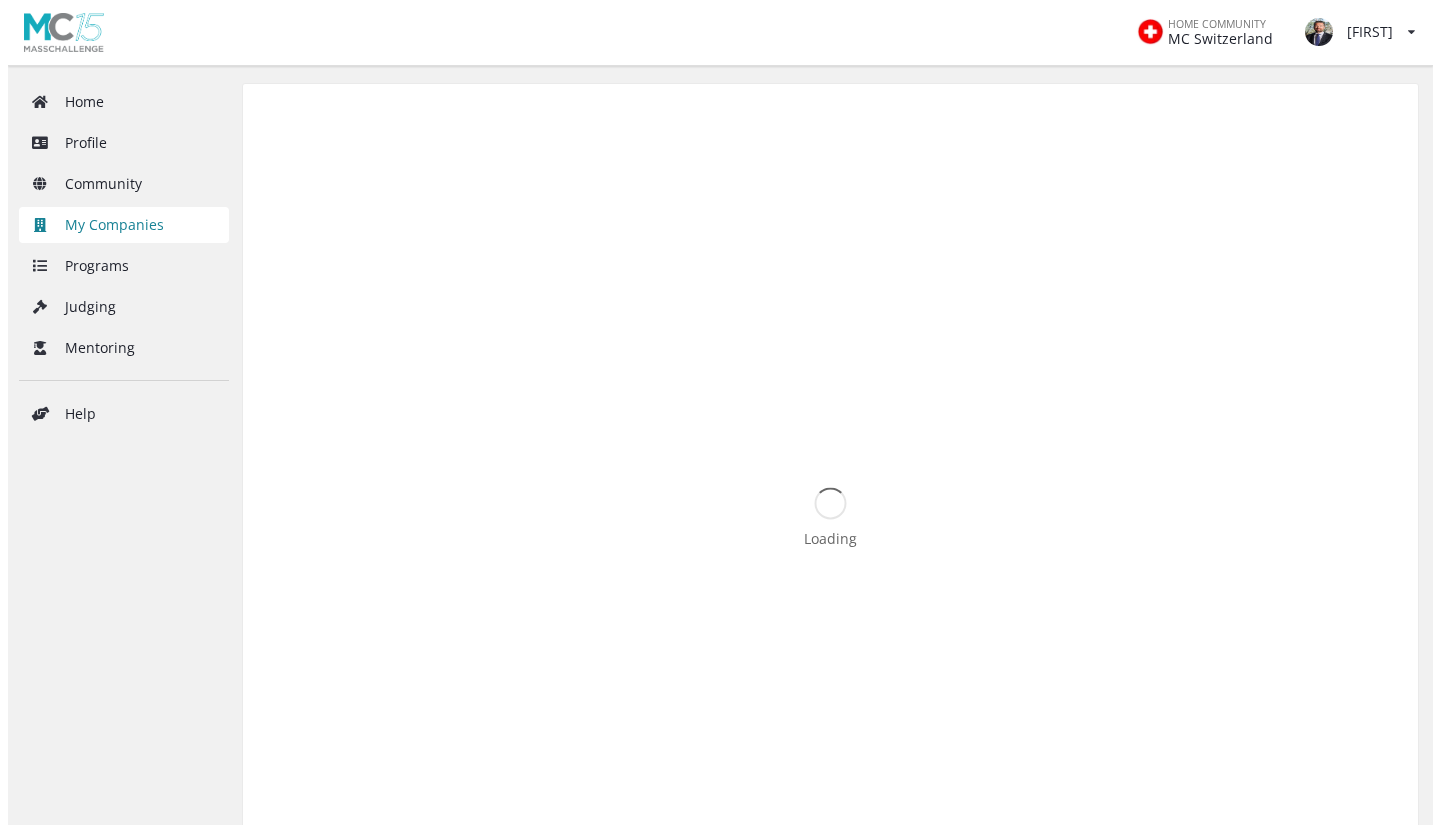 scroll, scrollTop: 0, scrollLeft: 0, axis: both 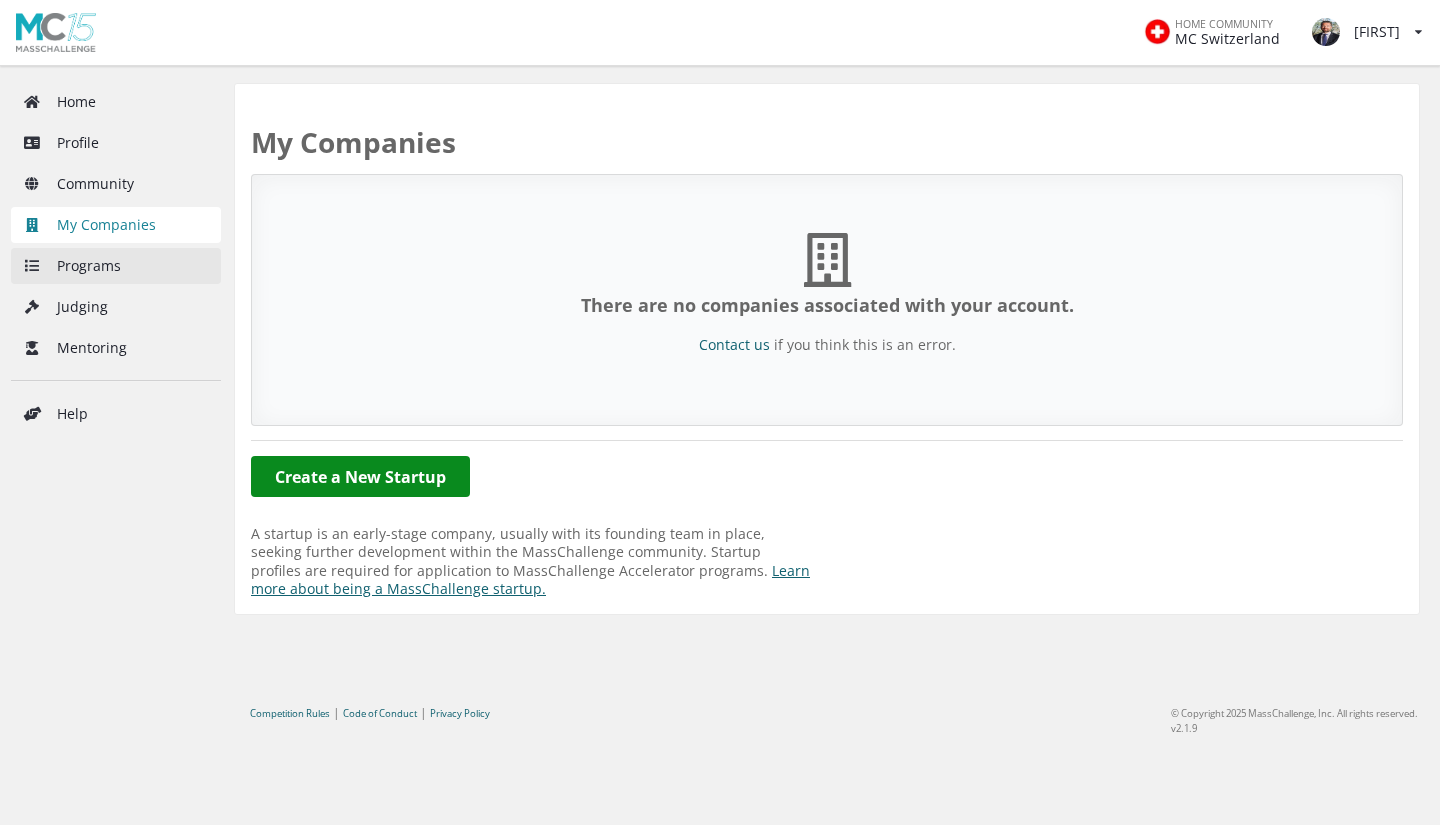 click on "Programs" at bounding box center [116, 266] 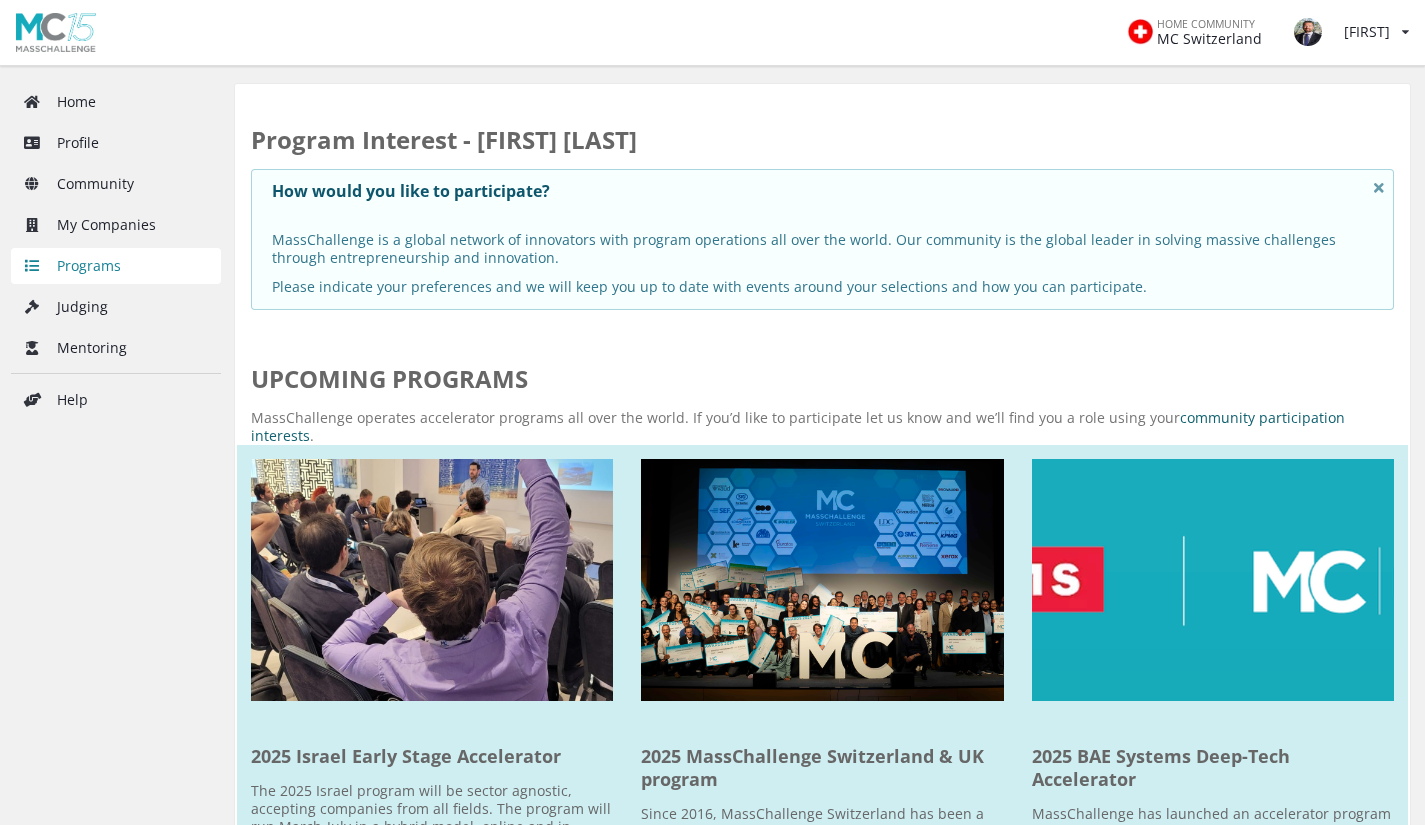 scroll, scrollTop: 0, scrollLeft: 0, axis: both 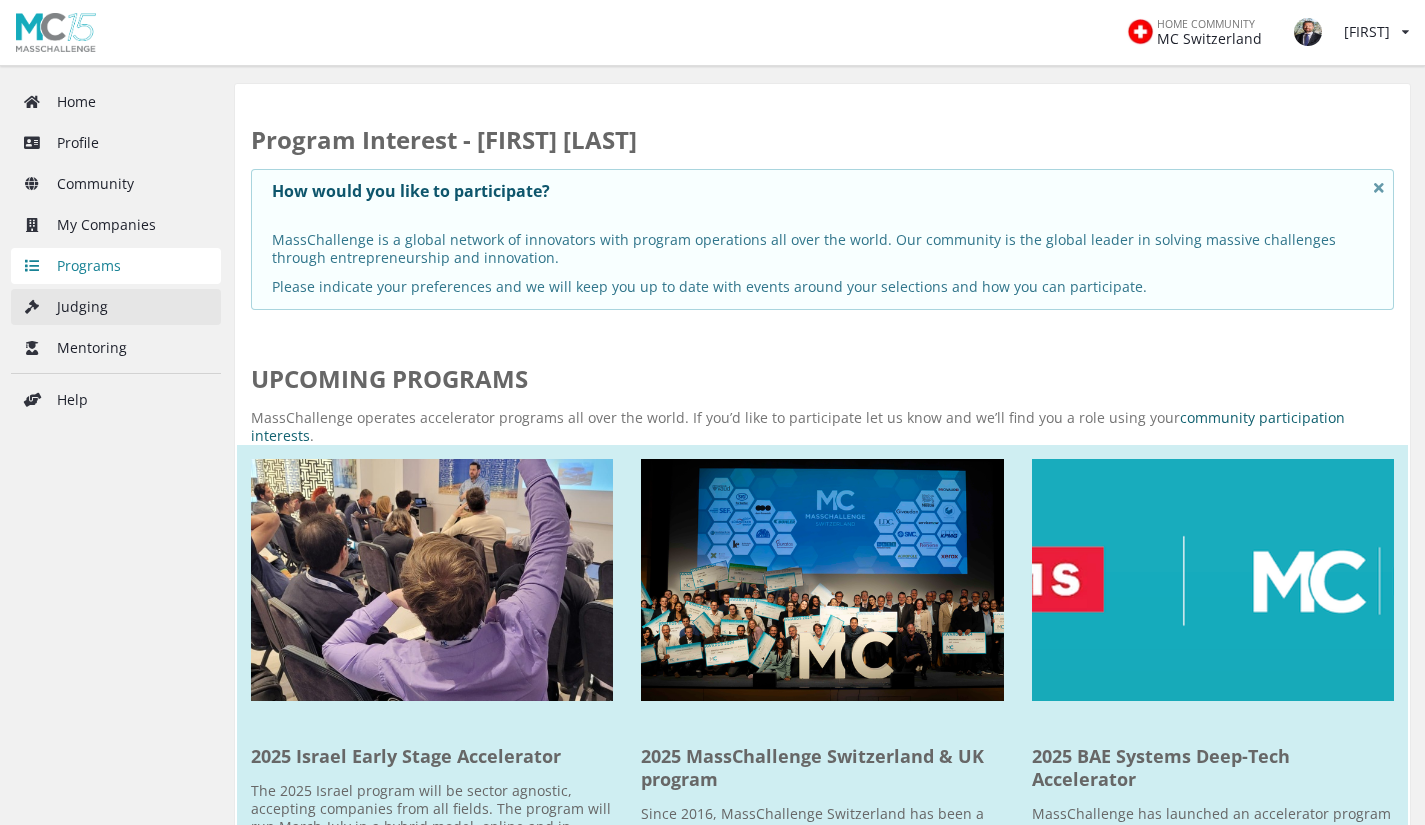 click on "Judging" at bounding box center [116, 307] 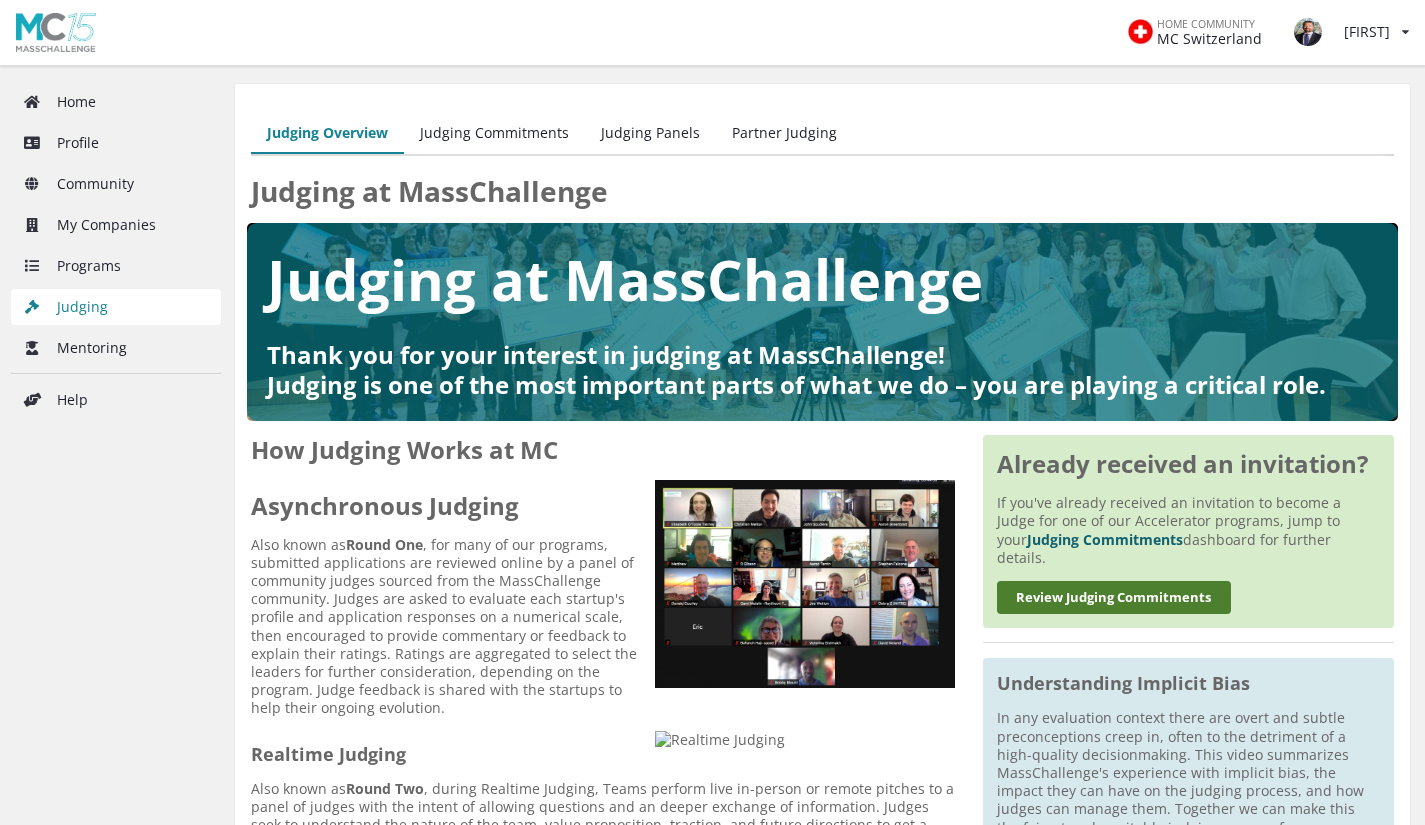 scroll, scrollTop: 0, scrollLeft: 0, axis: both 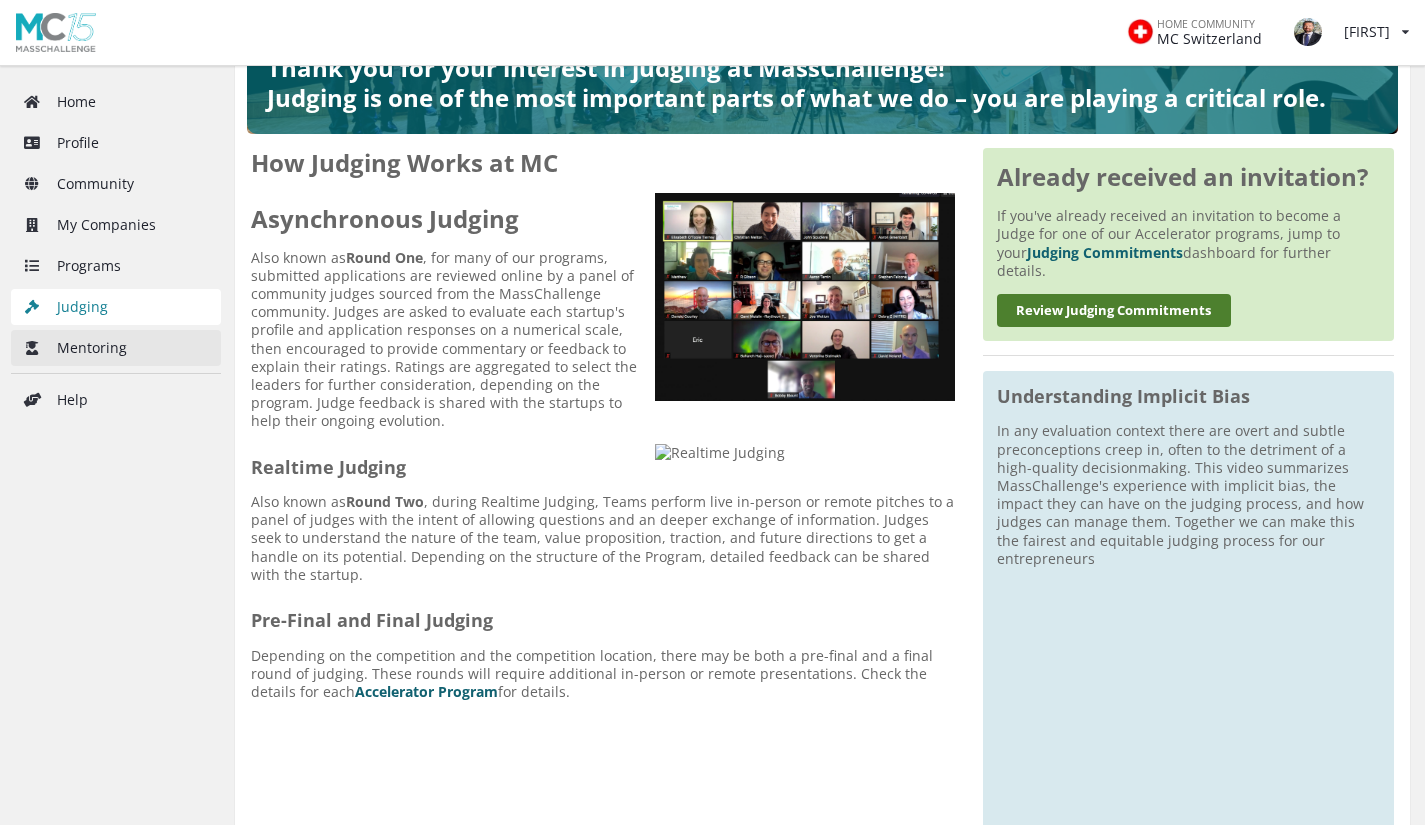 click on "Mentoring" at bounding box center (116, 348) 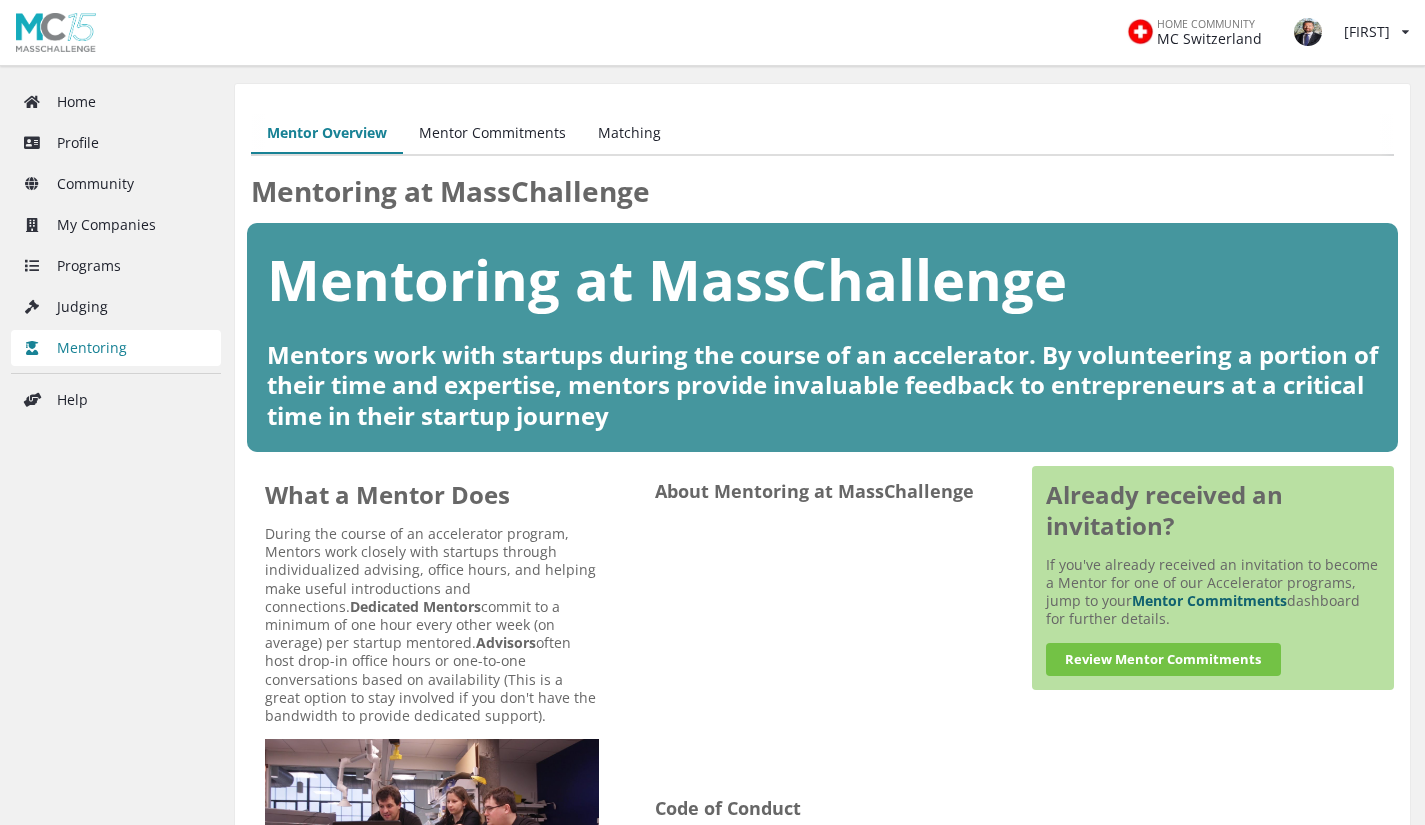 scroll, scrollTop: 0, scrollLeft: 0, axis: both 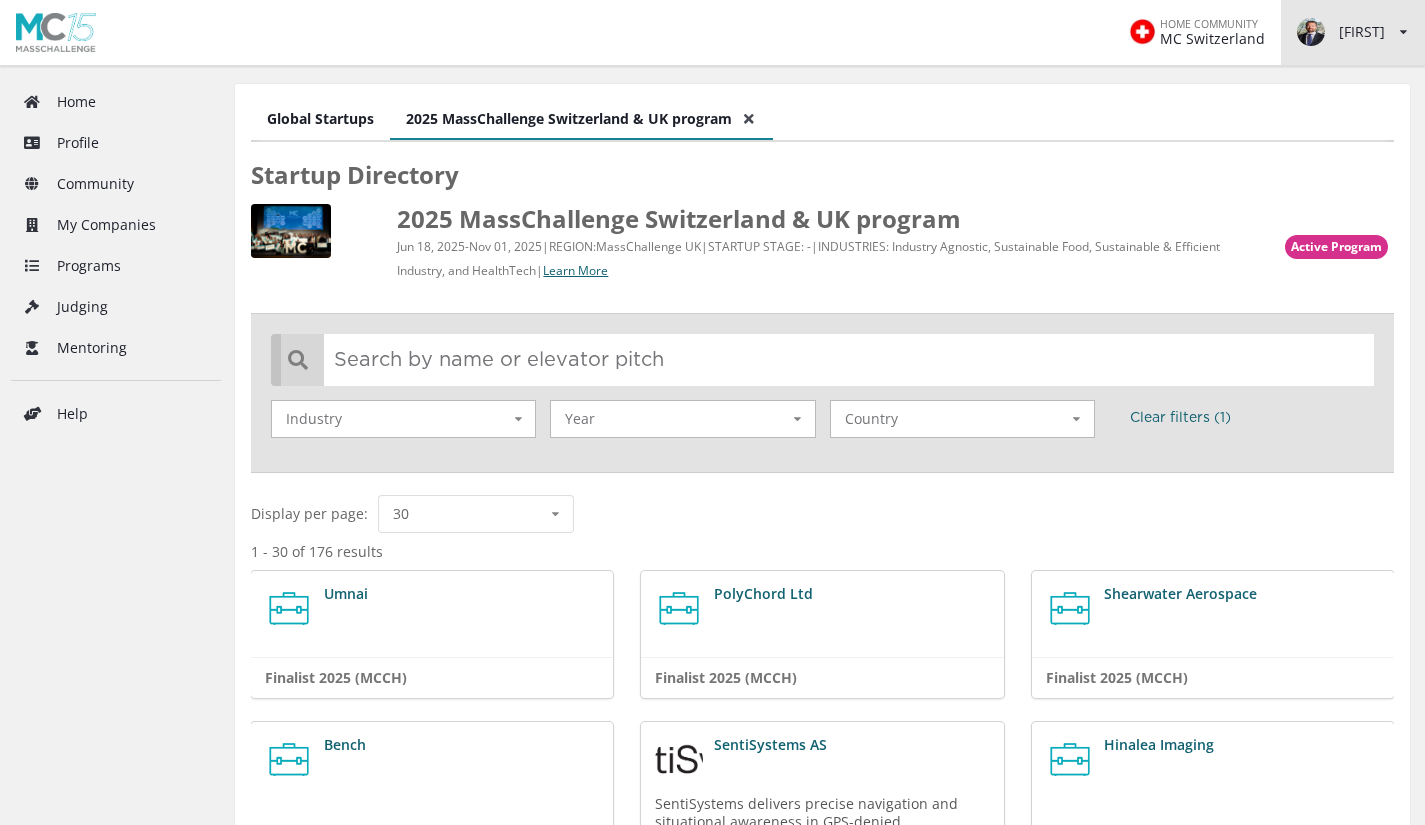 click at bounding box center [1403, 32] 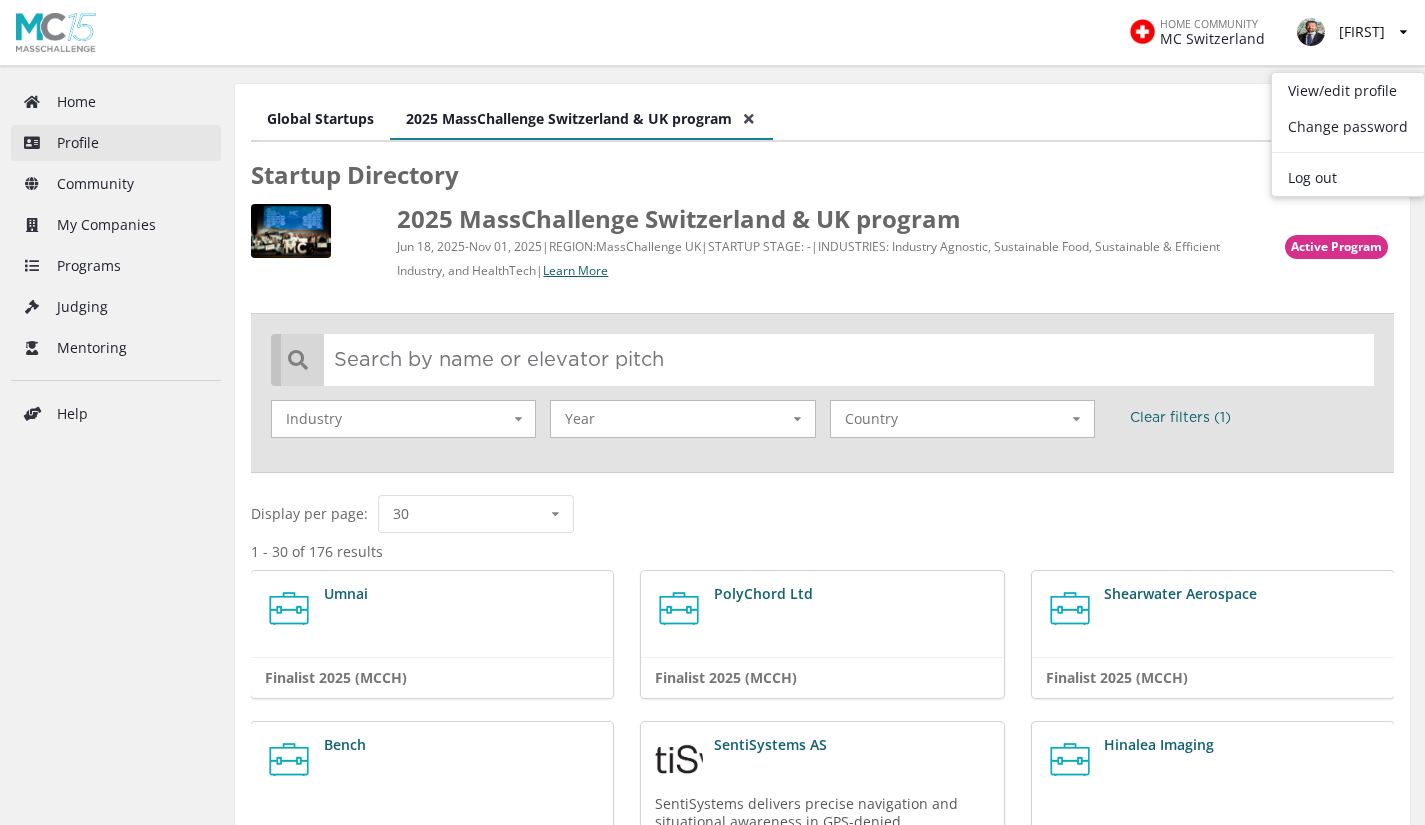 drag, startPoint x: 71, startPoint y: 131, endPoint x: 79, endPoint y: 139, distance: 11.313708 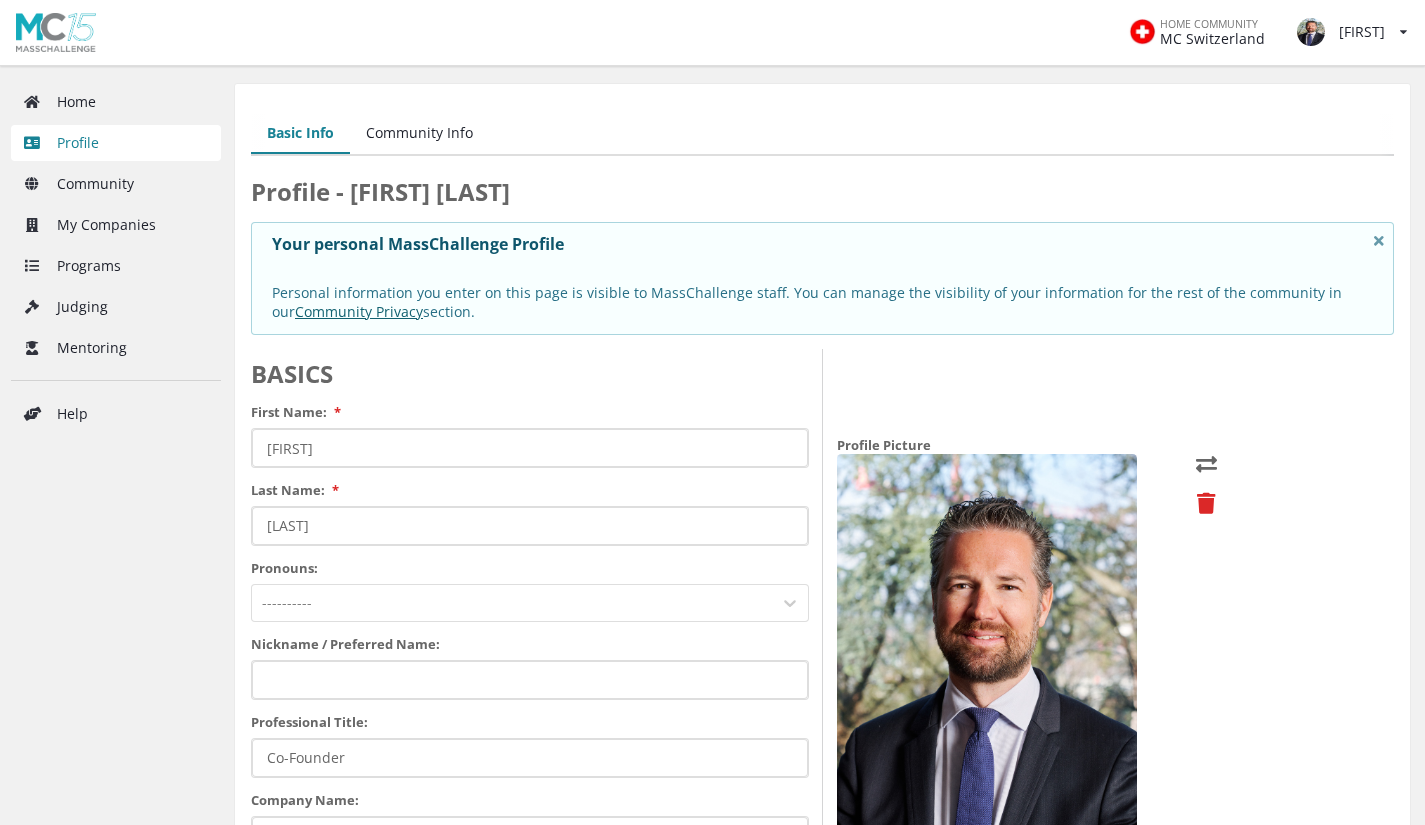 scroll, scrollTop: 0, scrollLeft: 0, axis: both 